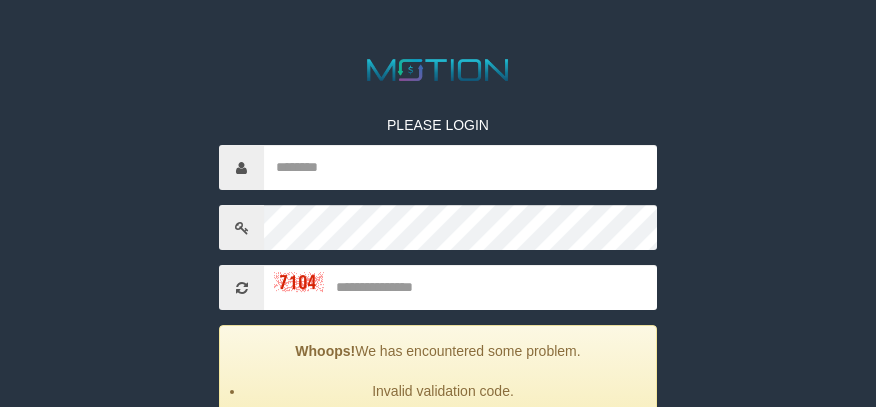 scroll, scrollTop: 200, scrollLeft: 0, axis: vertical 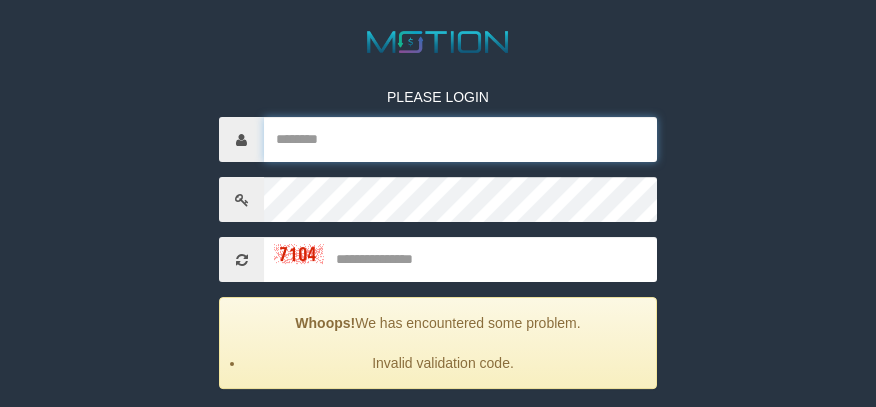 type on "******" 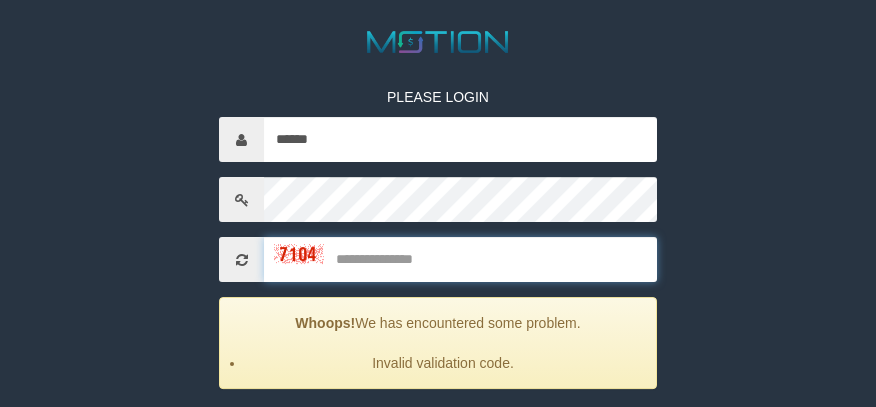 click at bounding box center [460, 259] 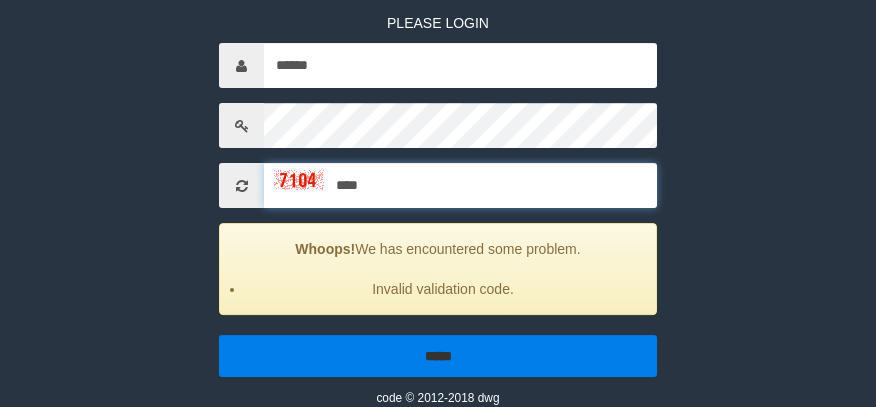 type on "****" 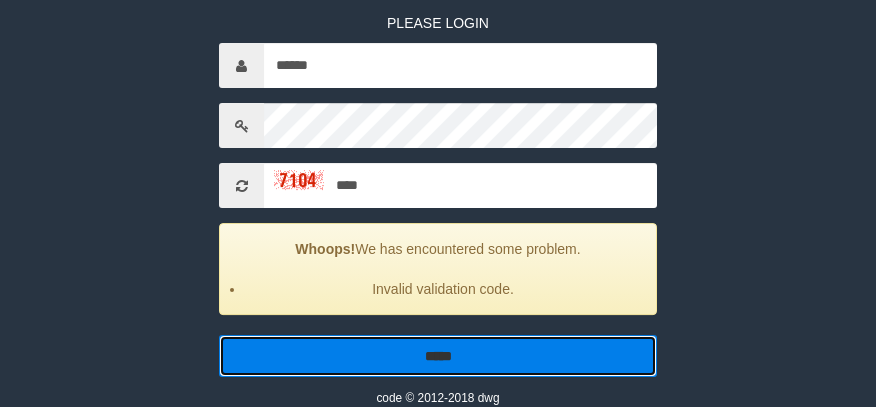 click on "*****" at bounding box center (438, 356) 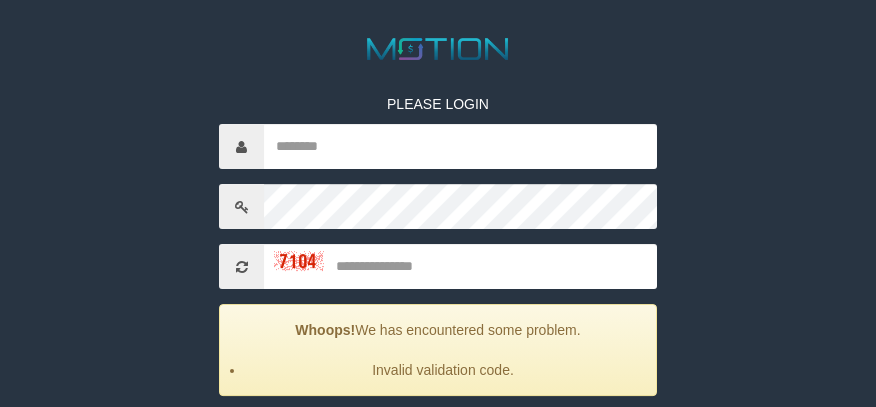 scroll, scrollTop: 200, scrollLeft: 0, axis: vertical 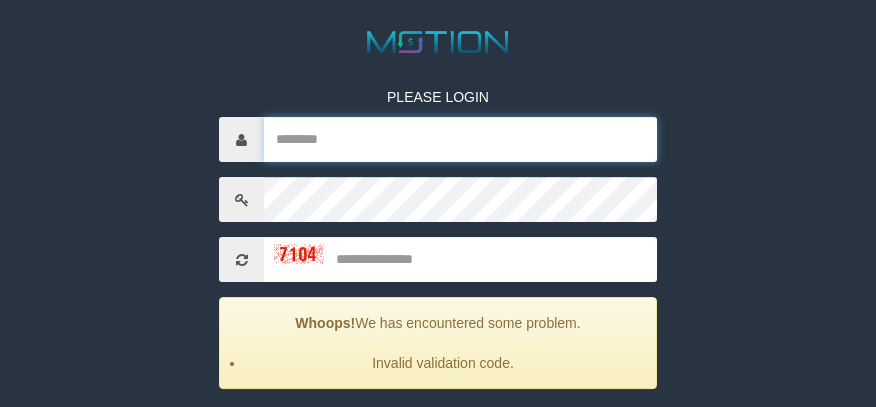 type on "******" 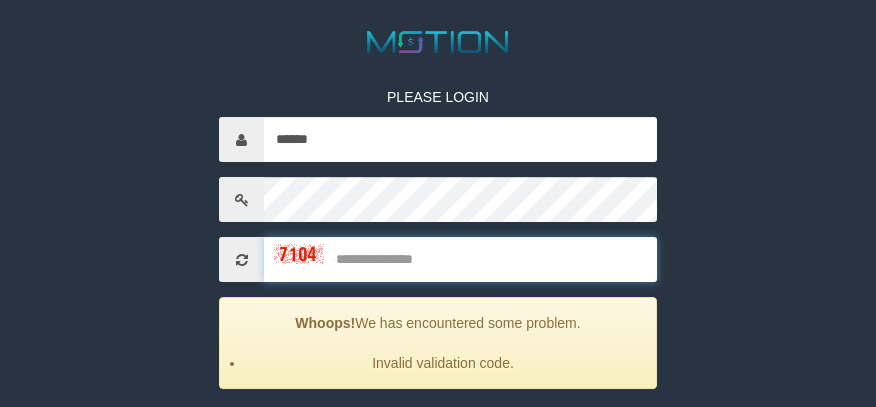 click at bounding box center (460, 259) 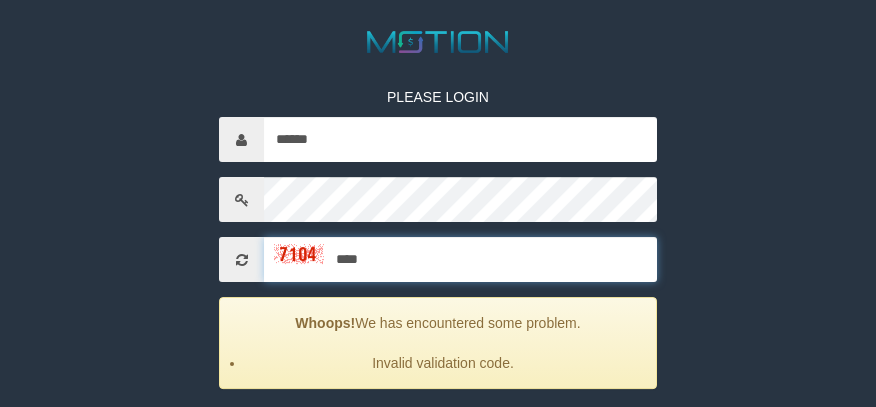 type on "****" 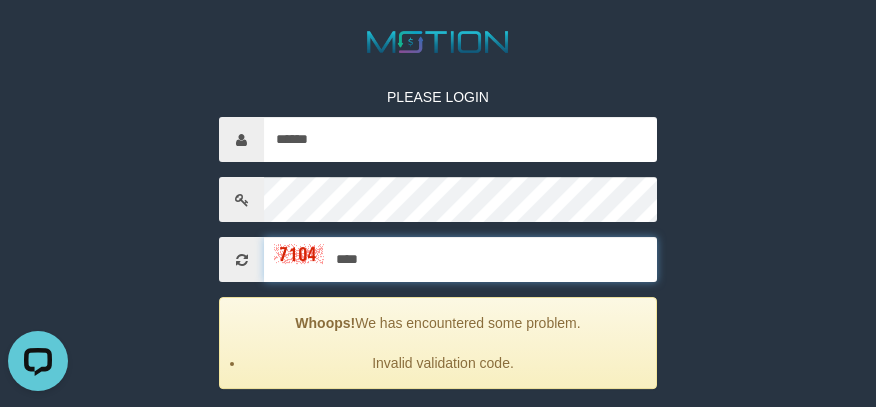 scroll, scrollTop: 0, scrollLeft: 0, axis: both 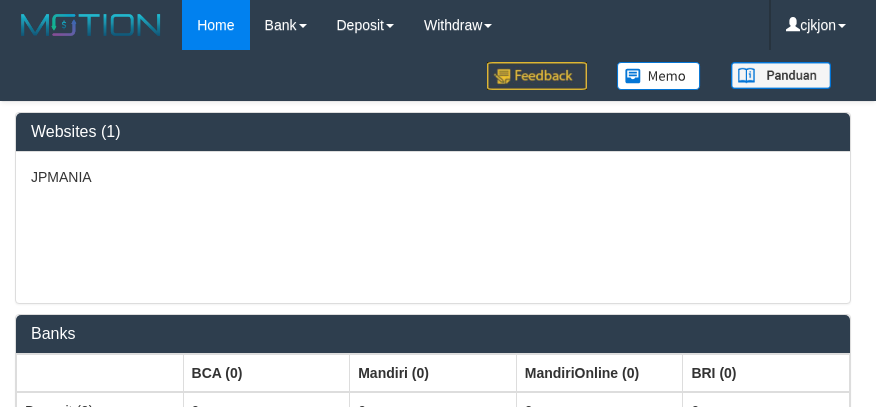 select on "***" 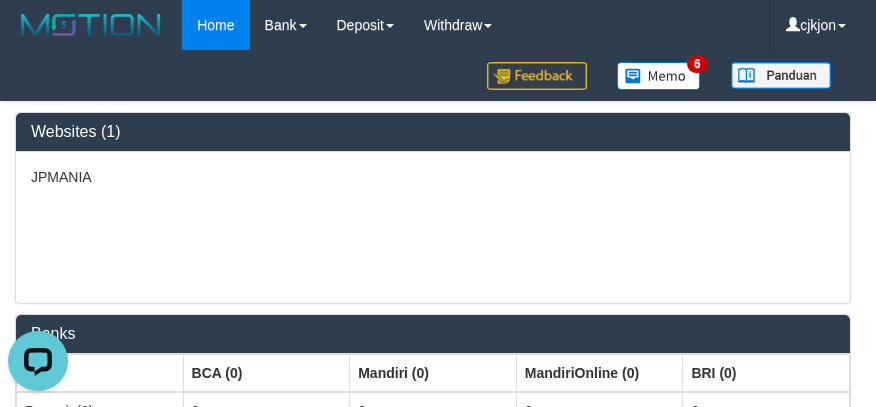scroll, scrollTop: 0, scrollLeft: 0, axis: both 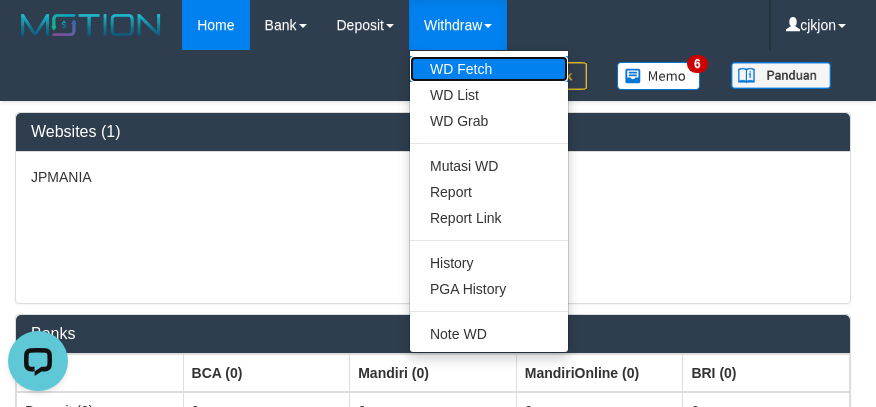 click on "WD Fetch" at bounding box center [489, 69] 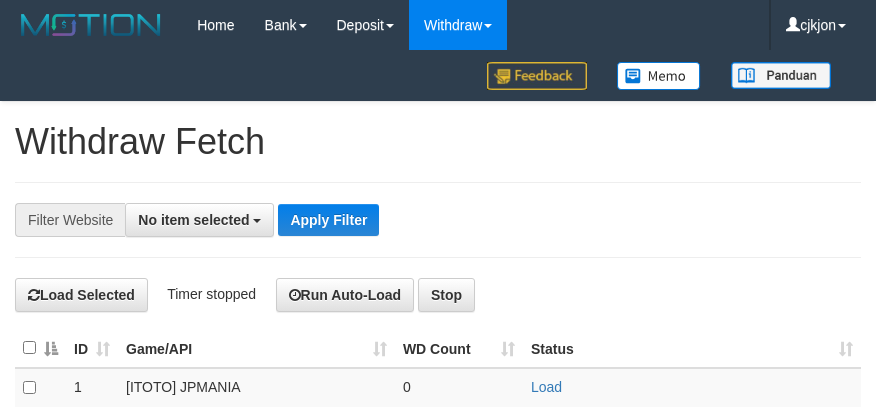 select 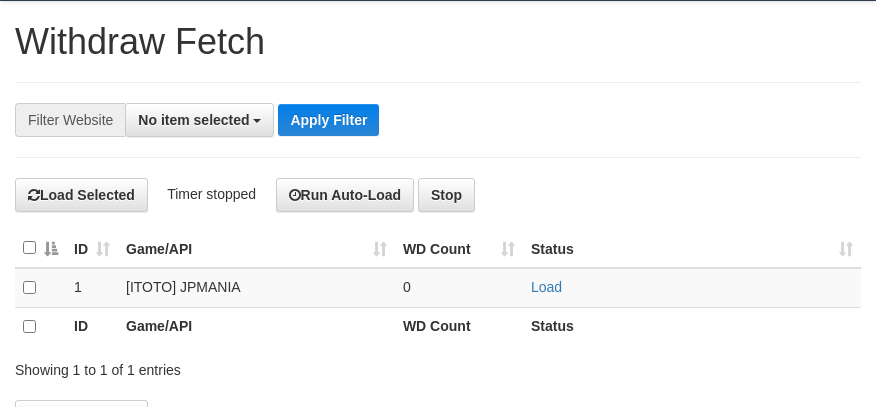scroll, scrollTop: 200, scrollLeft: 0, axis: vertical 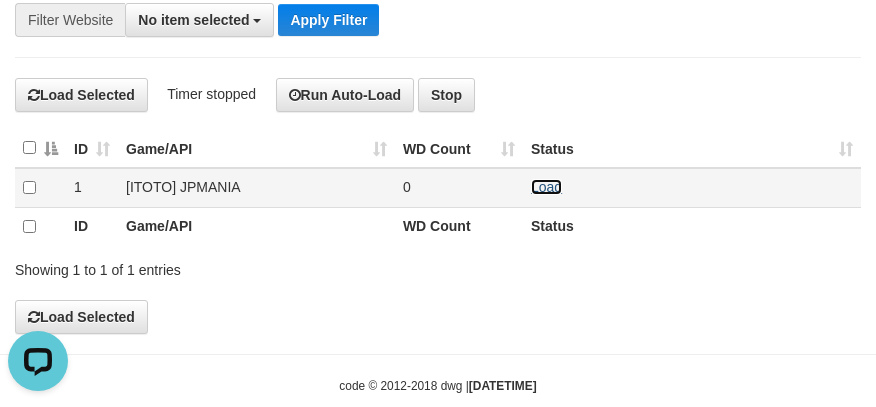 click on "Load" at bounding box center (546, 187) 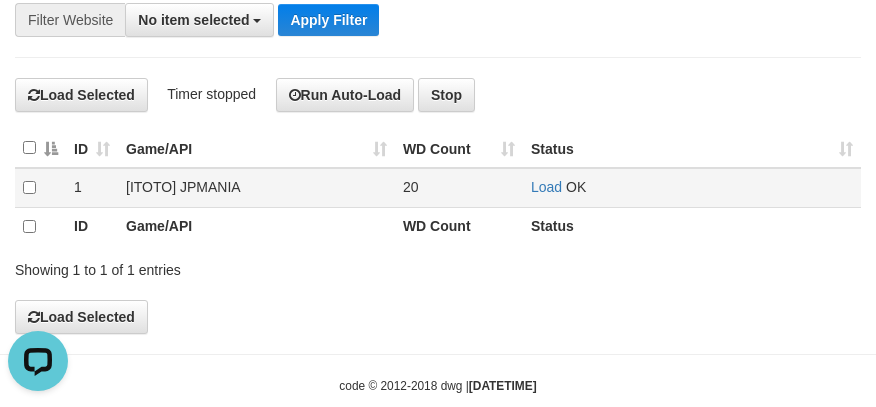 click at bounding box center [40, 188] 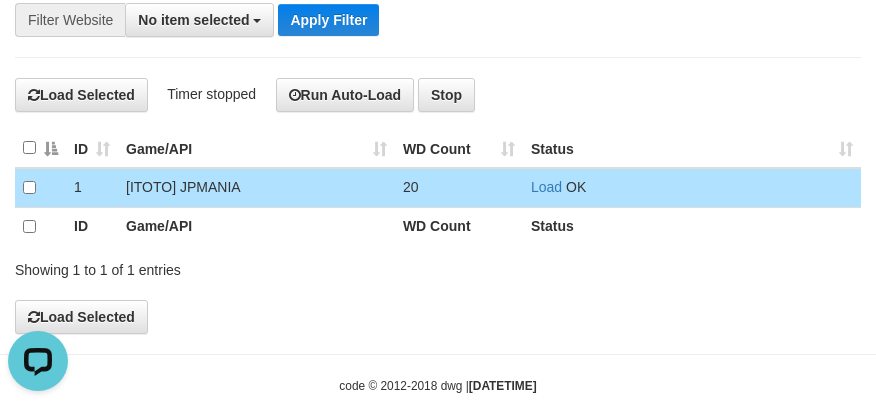 click on "**********" at bounding box center [438, 118] 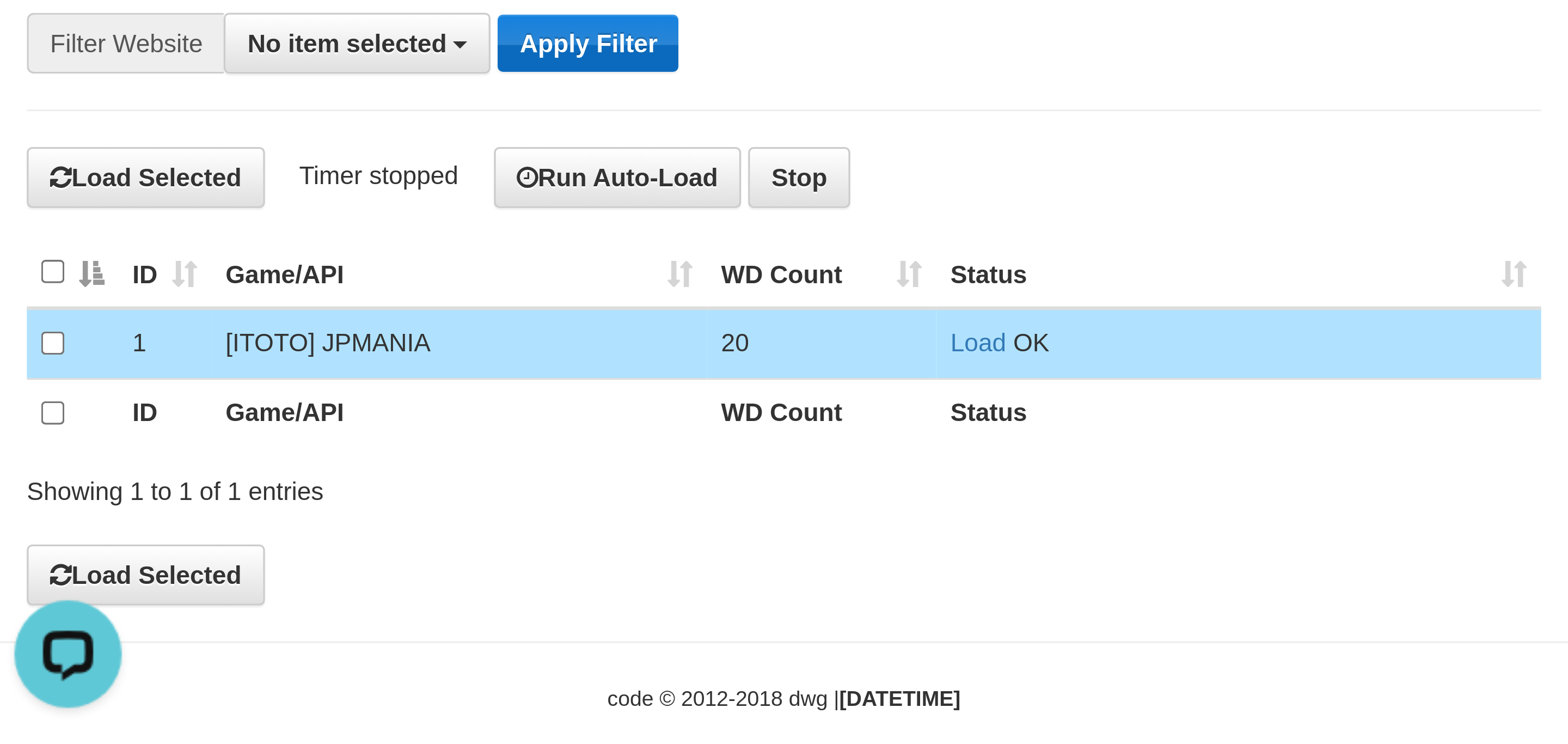 scroll, scrollTop: 0, scrollLeft: 0, axis: both 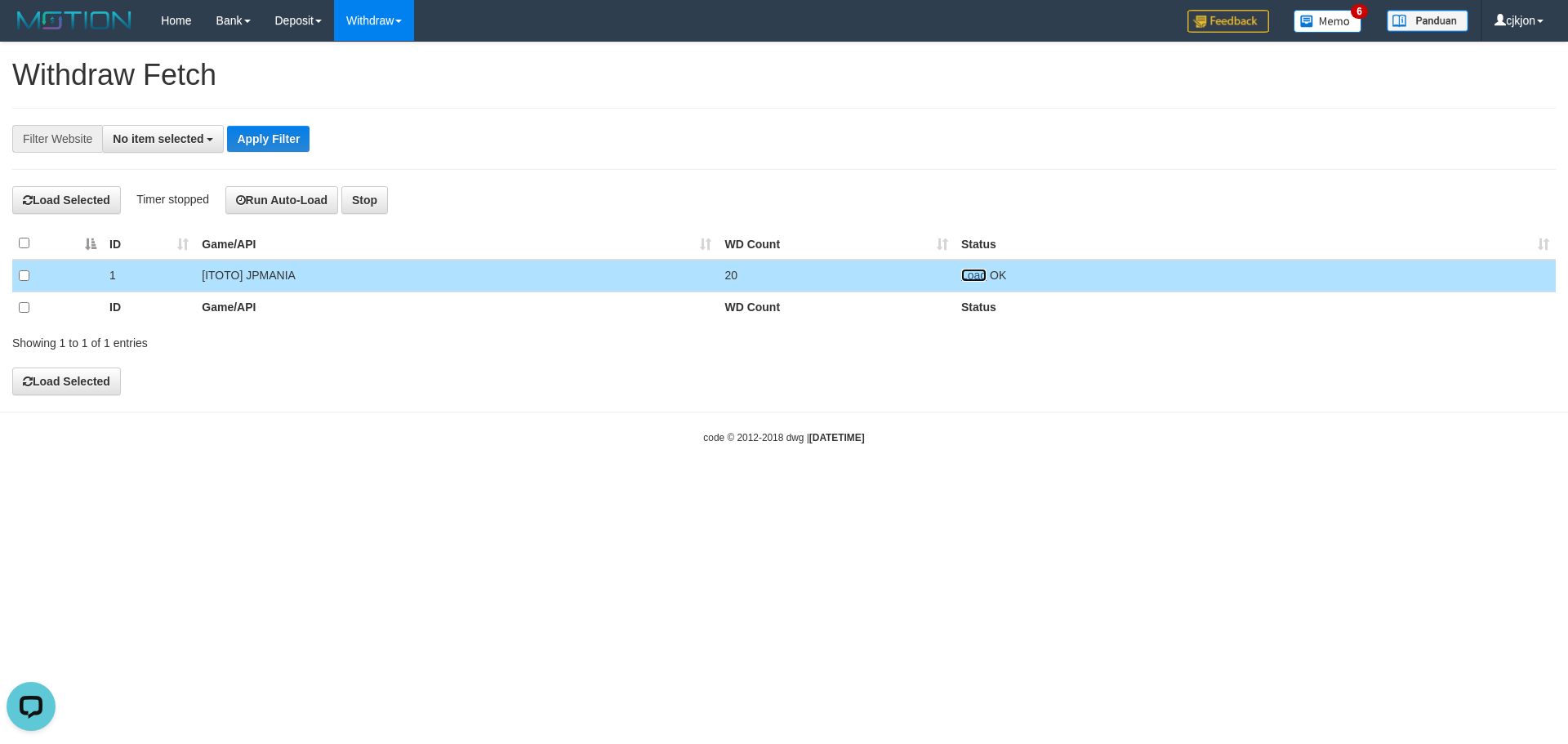 click on "Load" at bounding box center [973, 275] 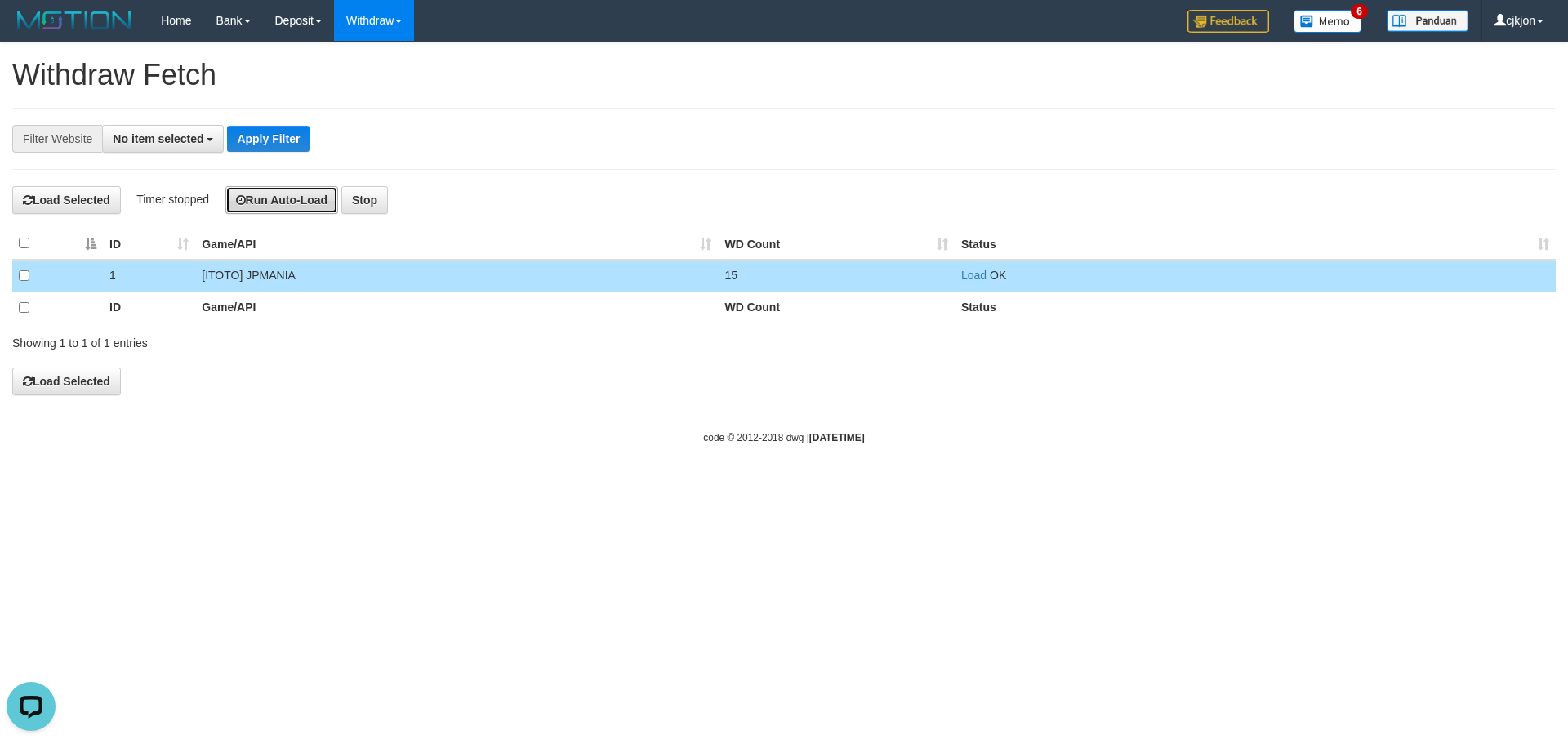 click on "Run Auto-Load" at bounding box center [282, 200] 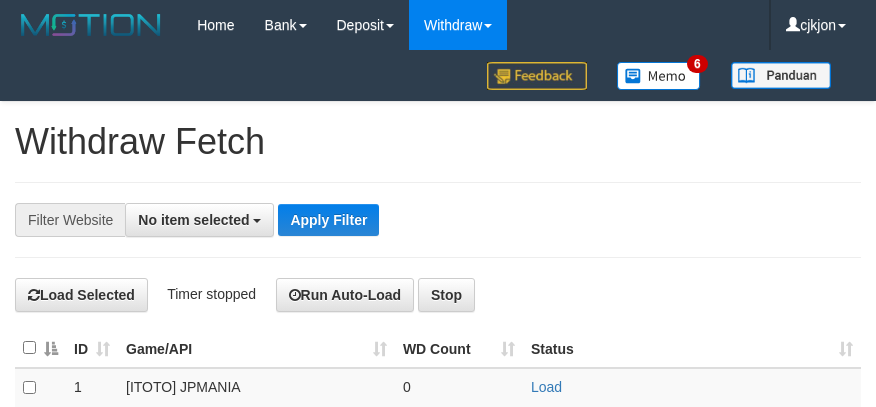 select 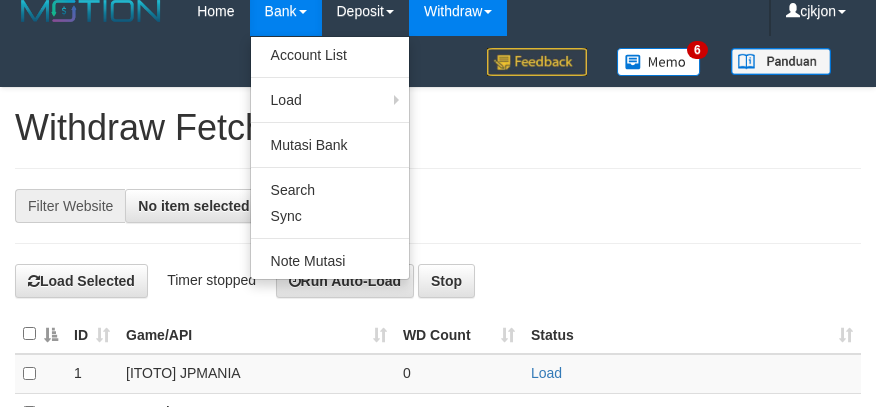 scroll, scrollTop: 100, scrollLeft: 0, axis: vertical 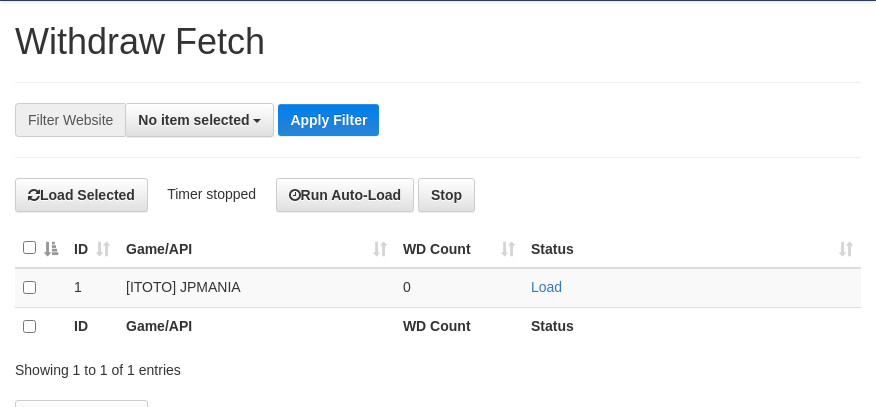 click on "**********" at bounding box center (365, 120) 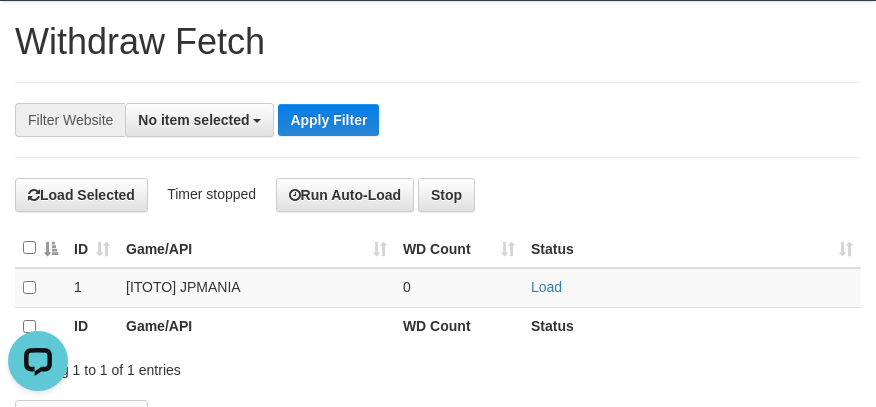 scroll, scrollTop: 0, scrollLeft: 0, axis: both 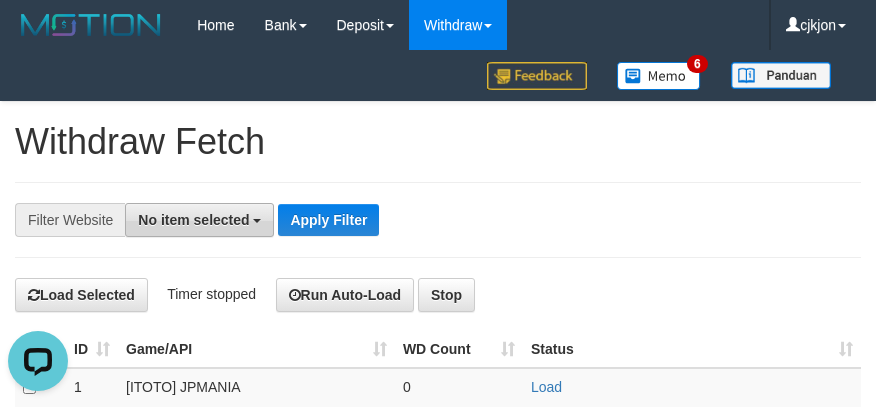 click on "No item selected" at bounding box center (193, 220) 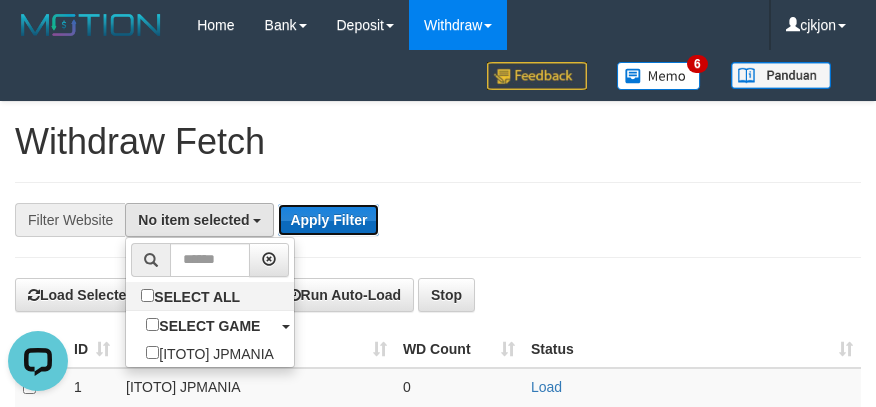 click on "Apply Filter" at bounding box center [328, 220] 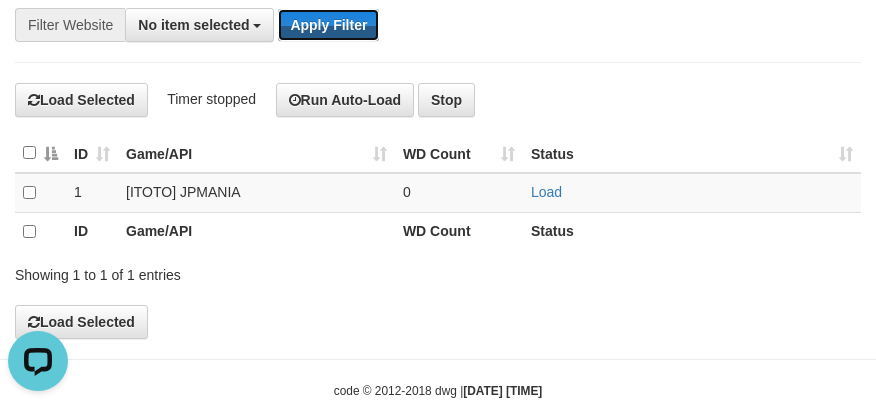 scroll, scrollTop: 200, scrollLeft: 0, axis: vertical 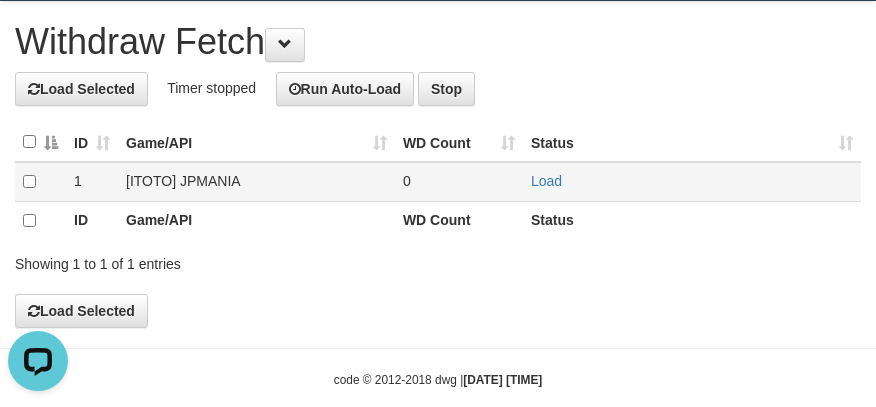 click at bounding box center (40, 182) 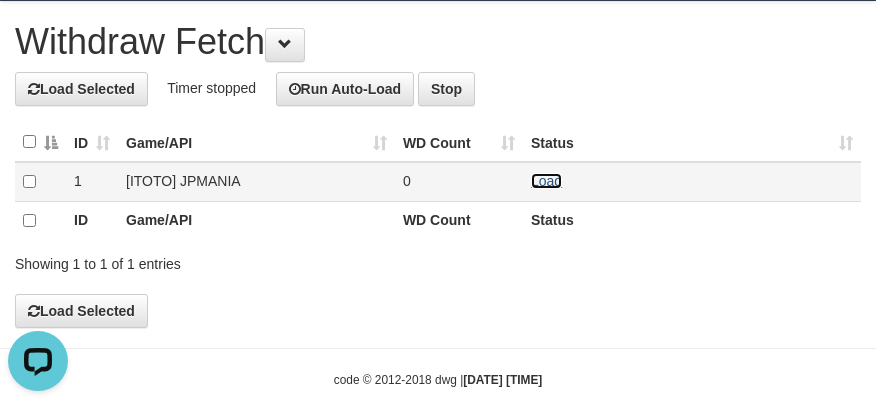 drag, startPoint x: 543, startPoint y: 187, endPoint x: 518, endPoint y: 186, distance: 25.019993 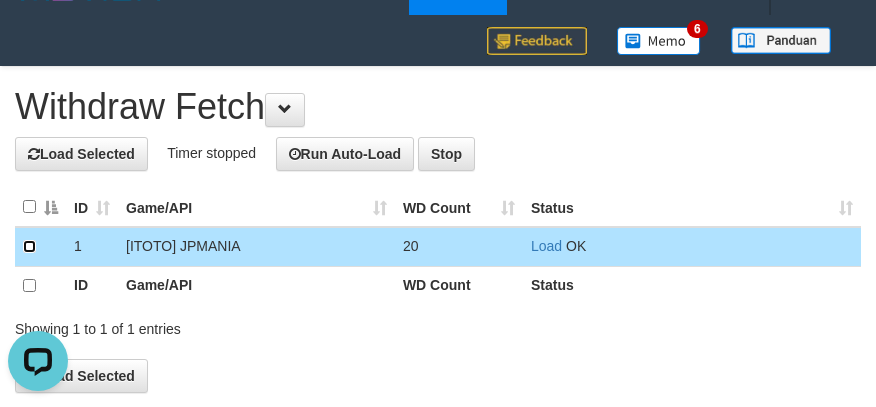 scroll, scrollTop: 0, scrollLeft: 0, axis: both 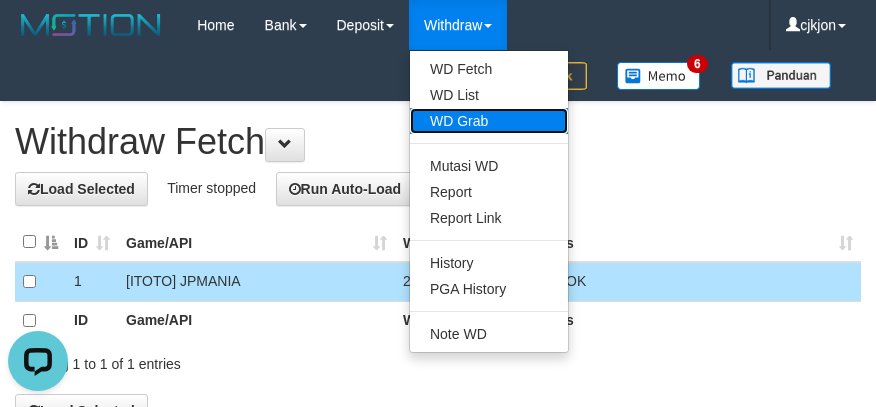click on "WD Grab" at bounding box center [489, 121] 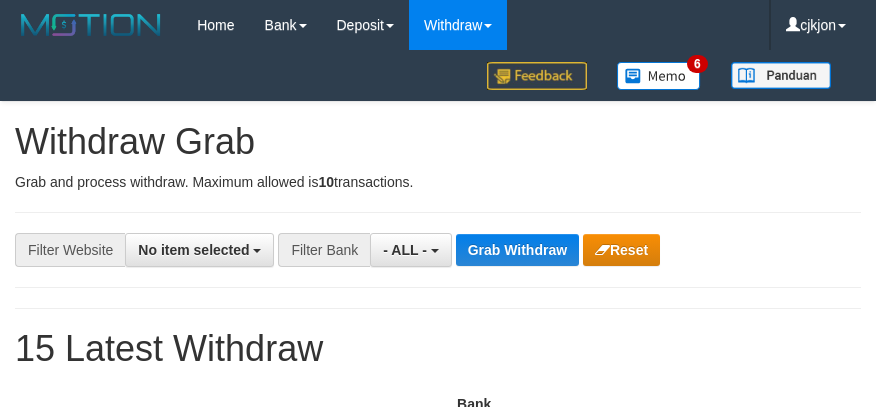 select 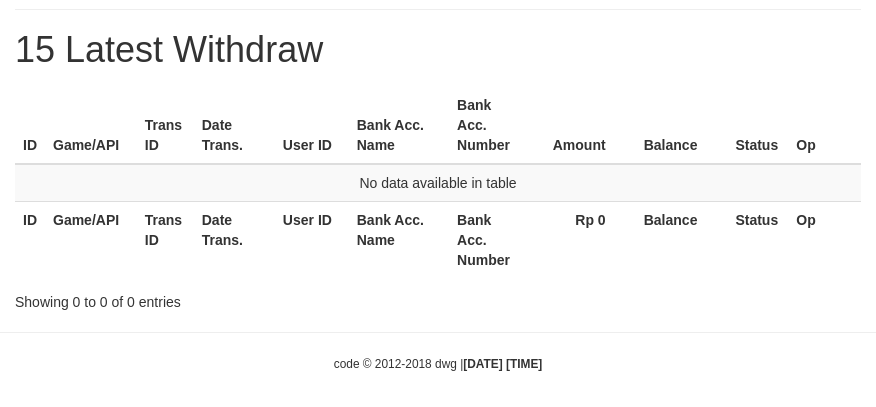 scroll, scrollTop: 200, scrollLeft: 0, axis: vertical 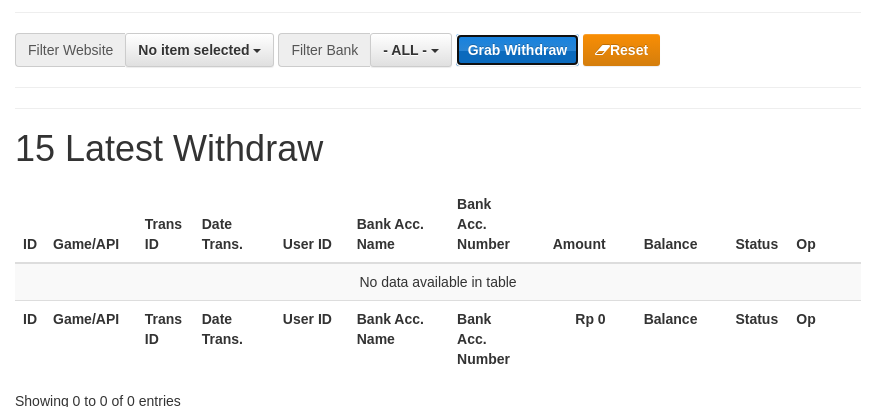 click on "Grab Withdraw" at bounding box center (517, 50) 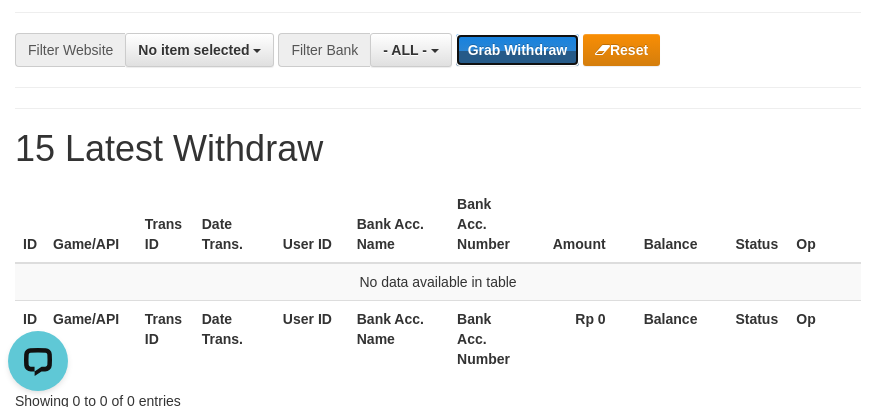 scroll, scrollTop: 0, scrollLeft: 0, axis: both 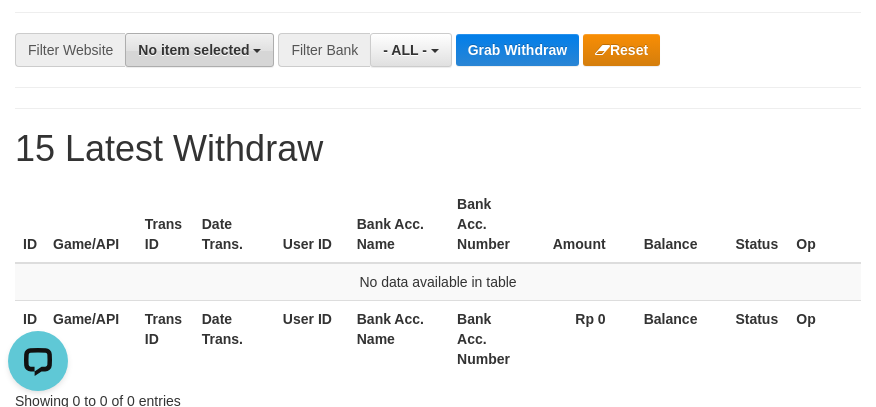 click on "No item selected" at bounding box center [199, 50] 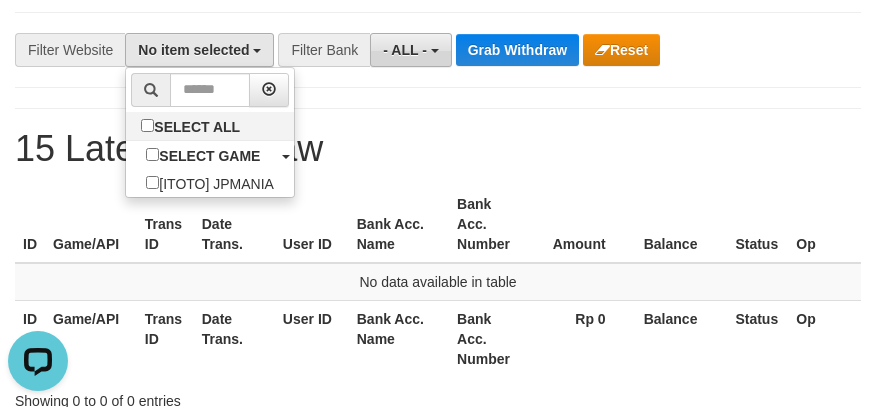 click on "- ALL -" at bounding box center (405, 50) 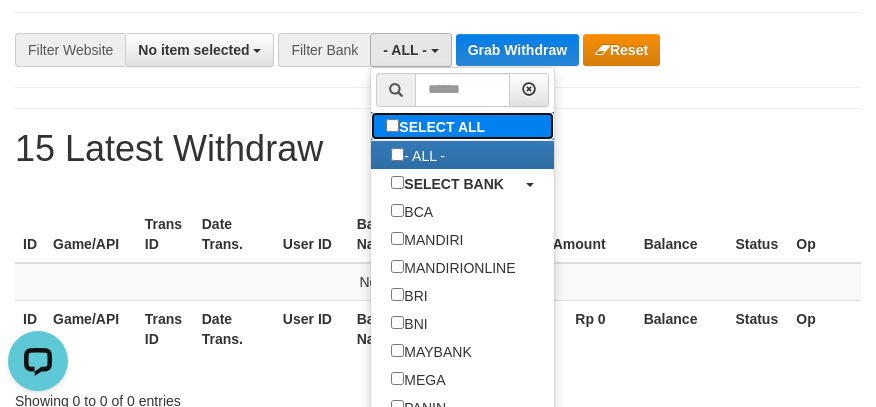 click on "SELECT ALL" at bounding box center [438, 126] 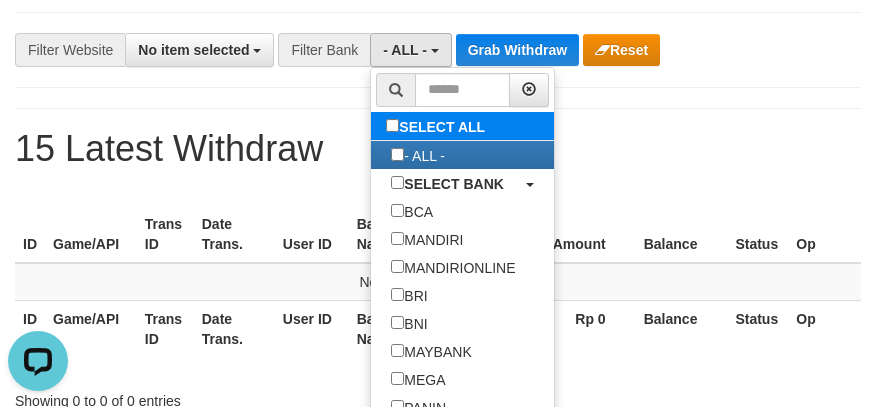 type 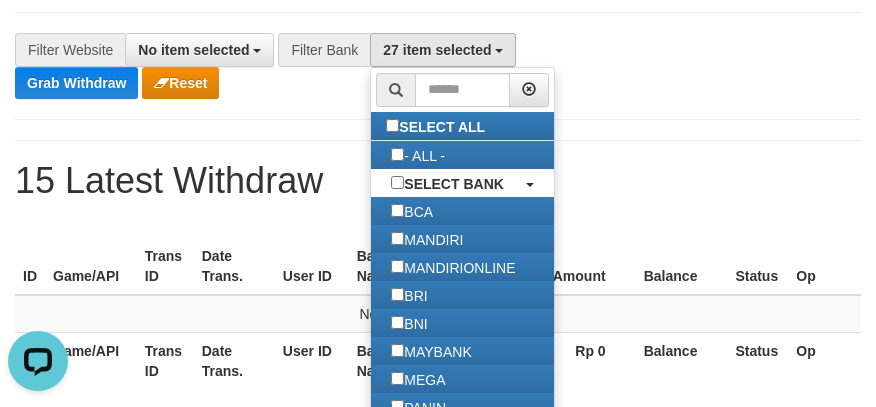 click on "**********" at bounding box center (438, 172) 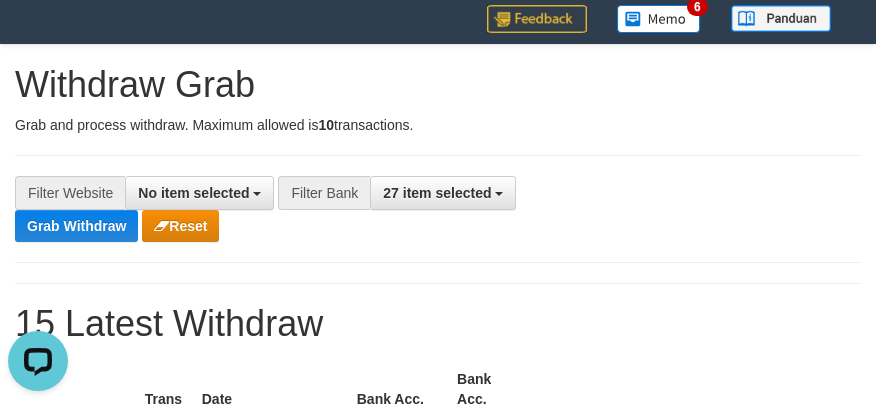 scroll, scrollTop: 47, scrollLeft: 0, axis: vertical 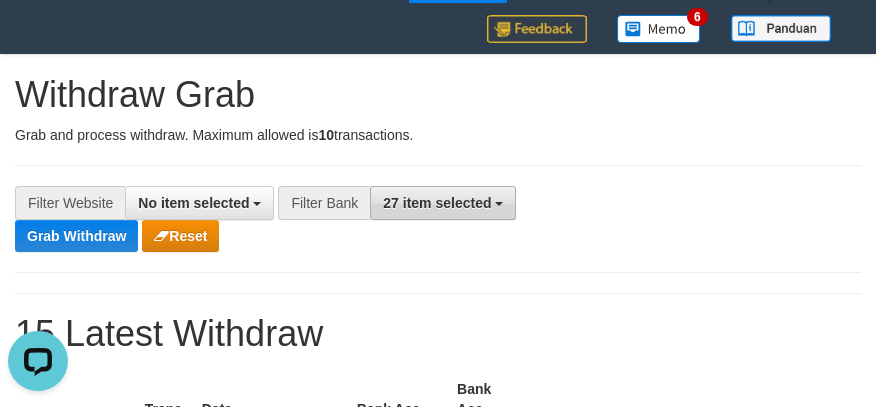 click on "27 item selected" at bounding box center [437, 203] 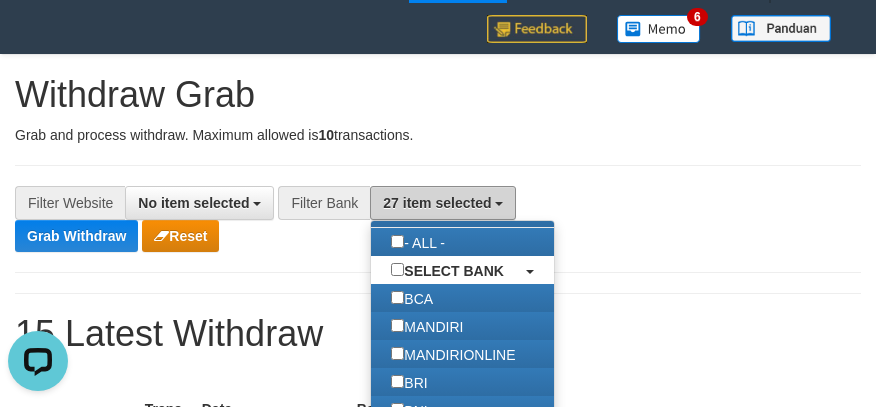 scroll, scrollTop: 100, scrollLeft: 0, axis: vertical 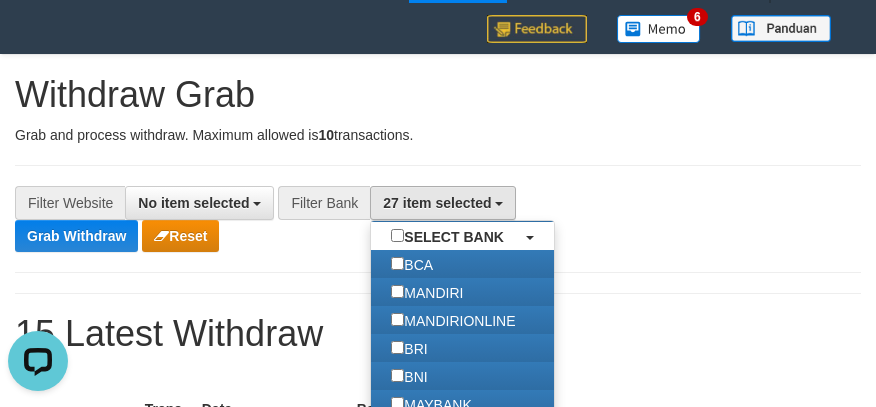 click on "**********" at bounding box center (365, 219) 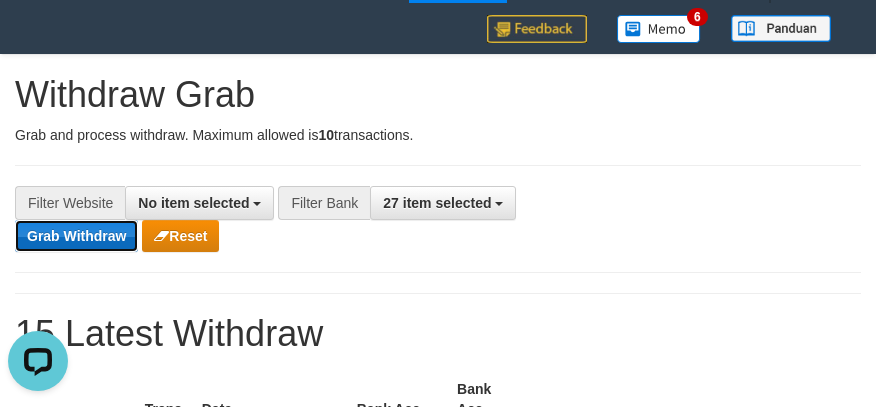 click on "Grab Withdraw" at bounding box center (76, 236) 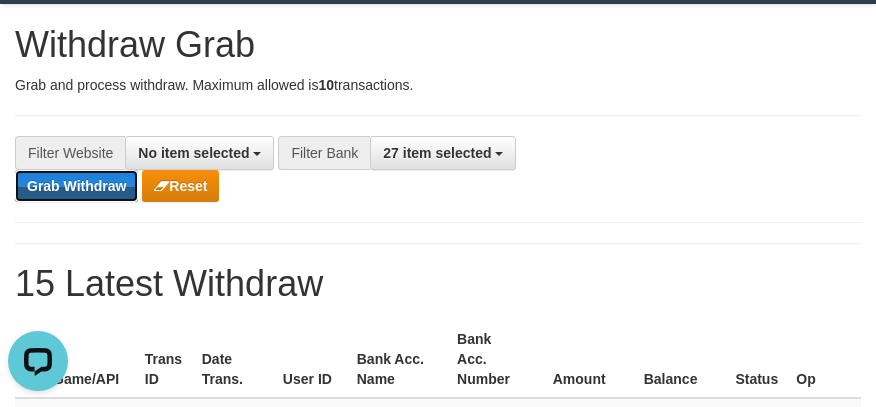 scroll, scrollTop: 147, scrollLeft: 0, axis: vertical 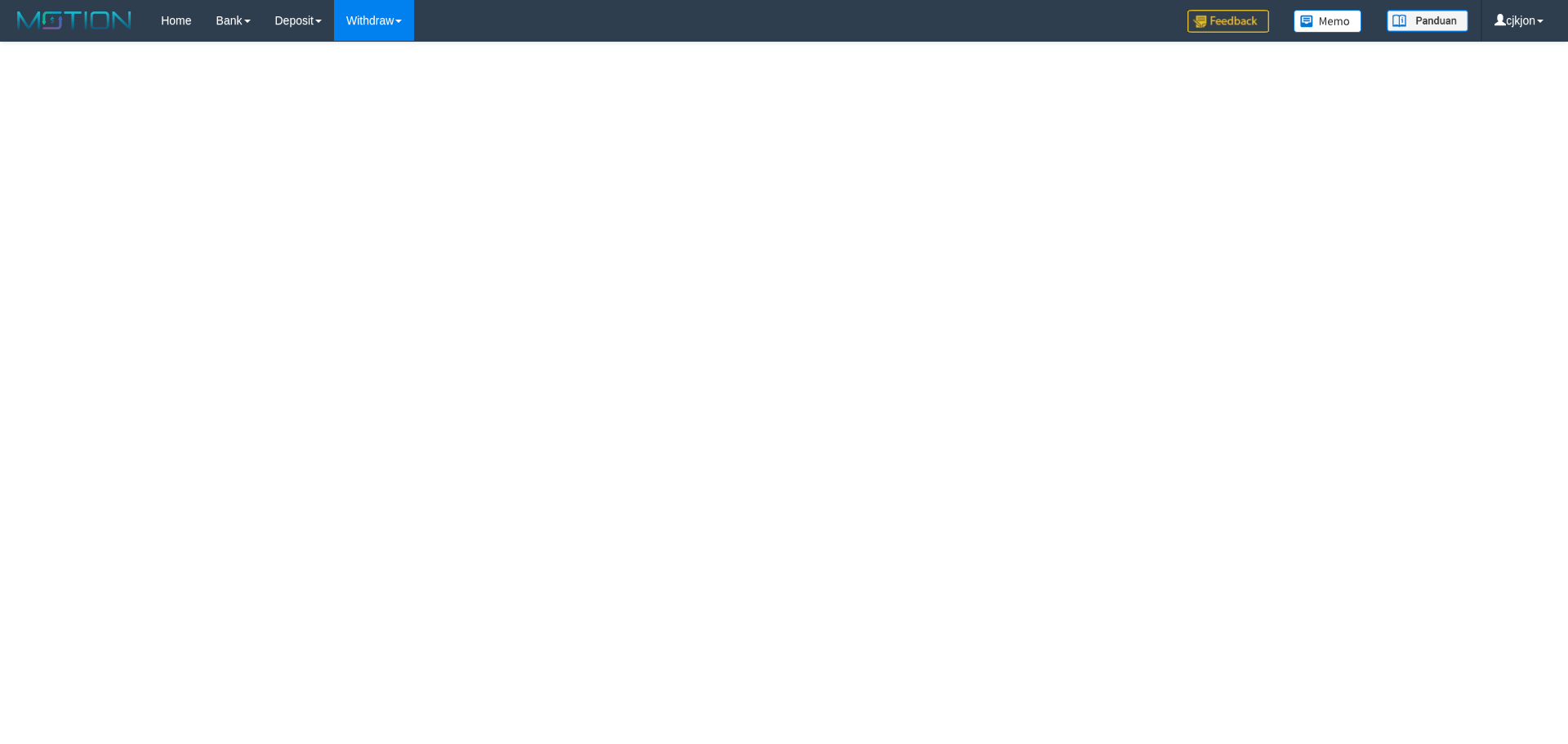 select 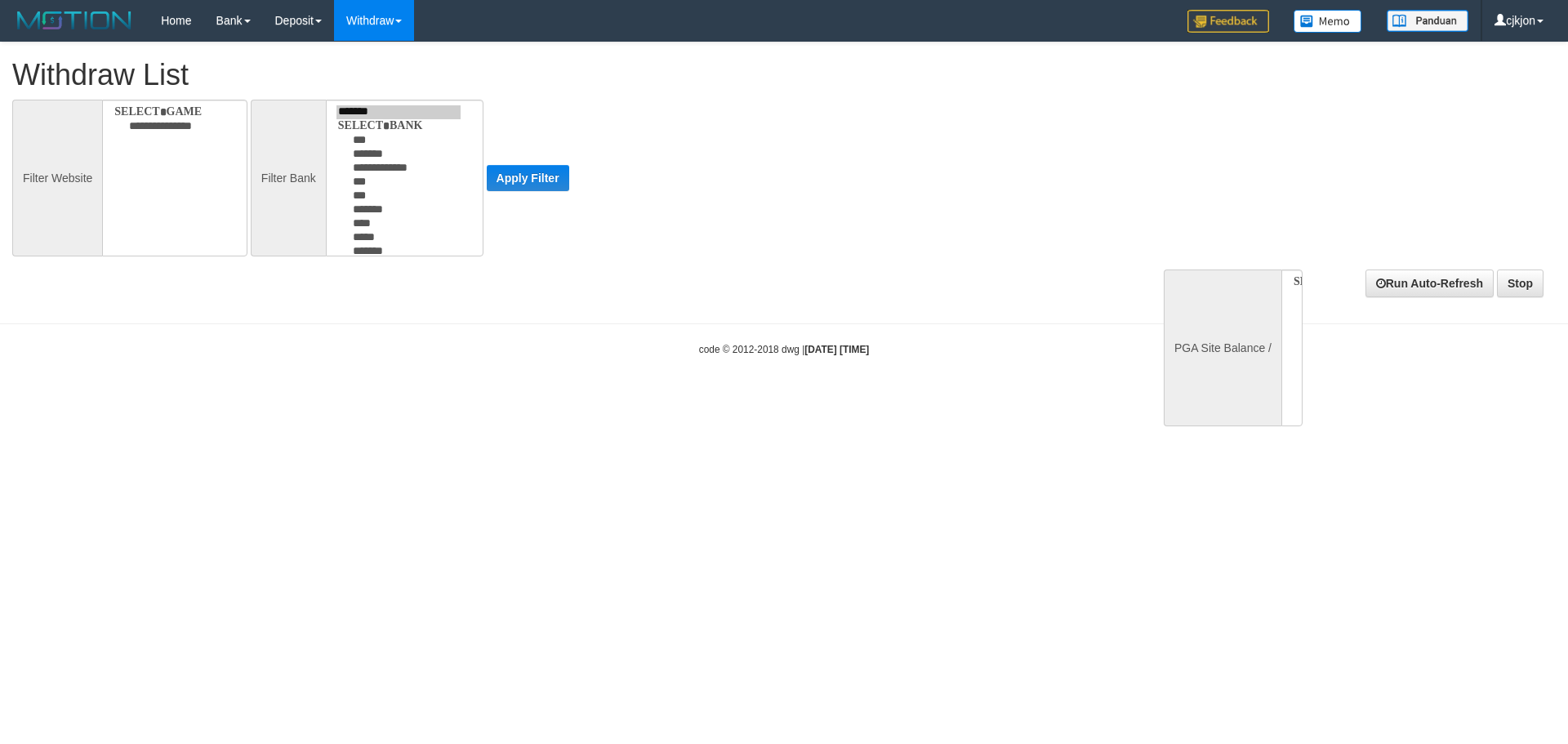 select 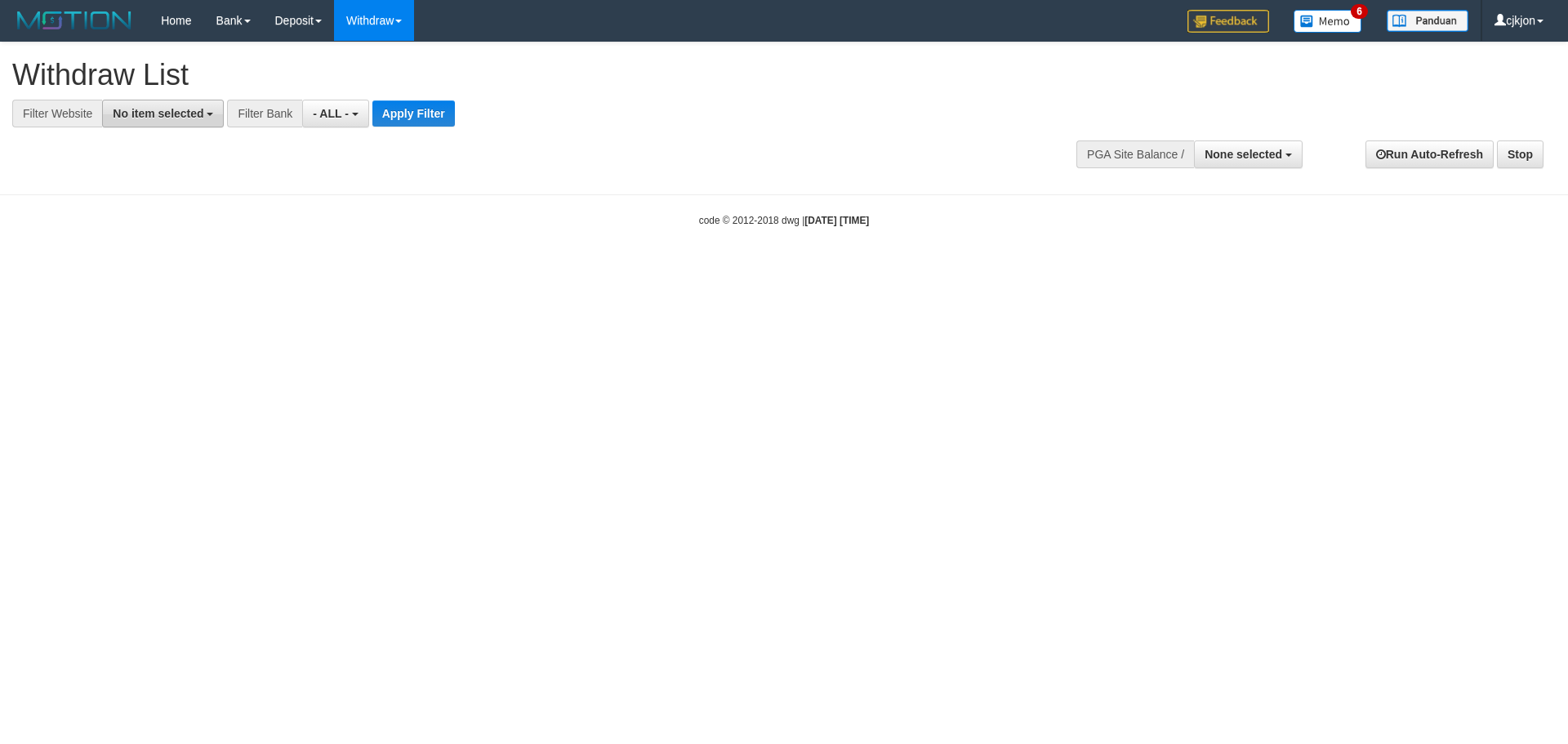 click on "No item selected" at bounding box center [158, 114] 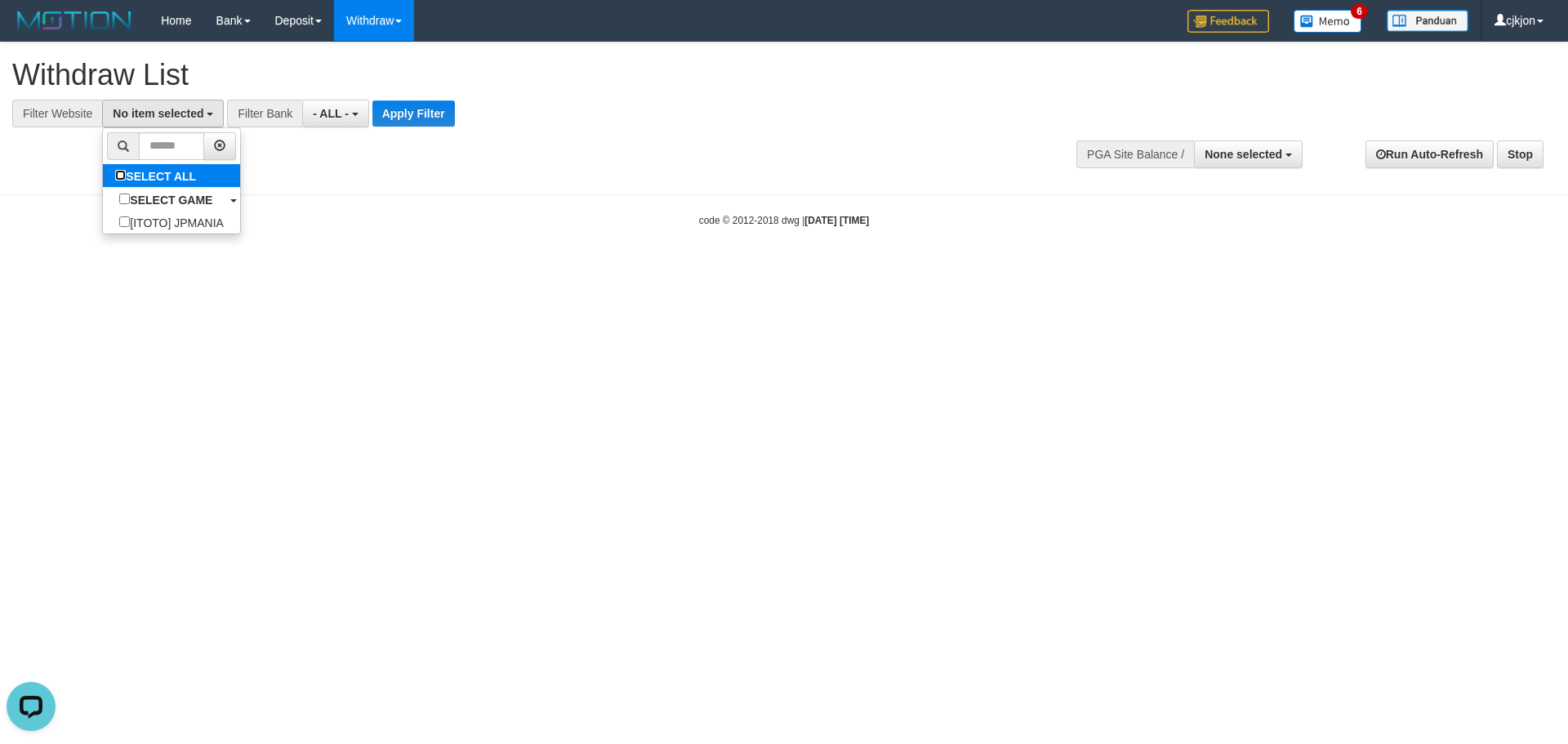 scroll, scrollTop: 0, scrollLeft: 0, axis: both 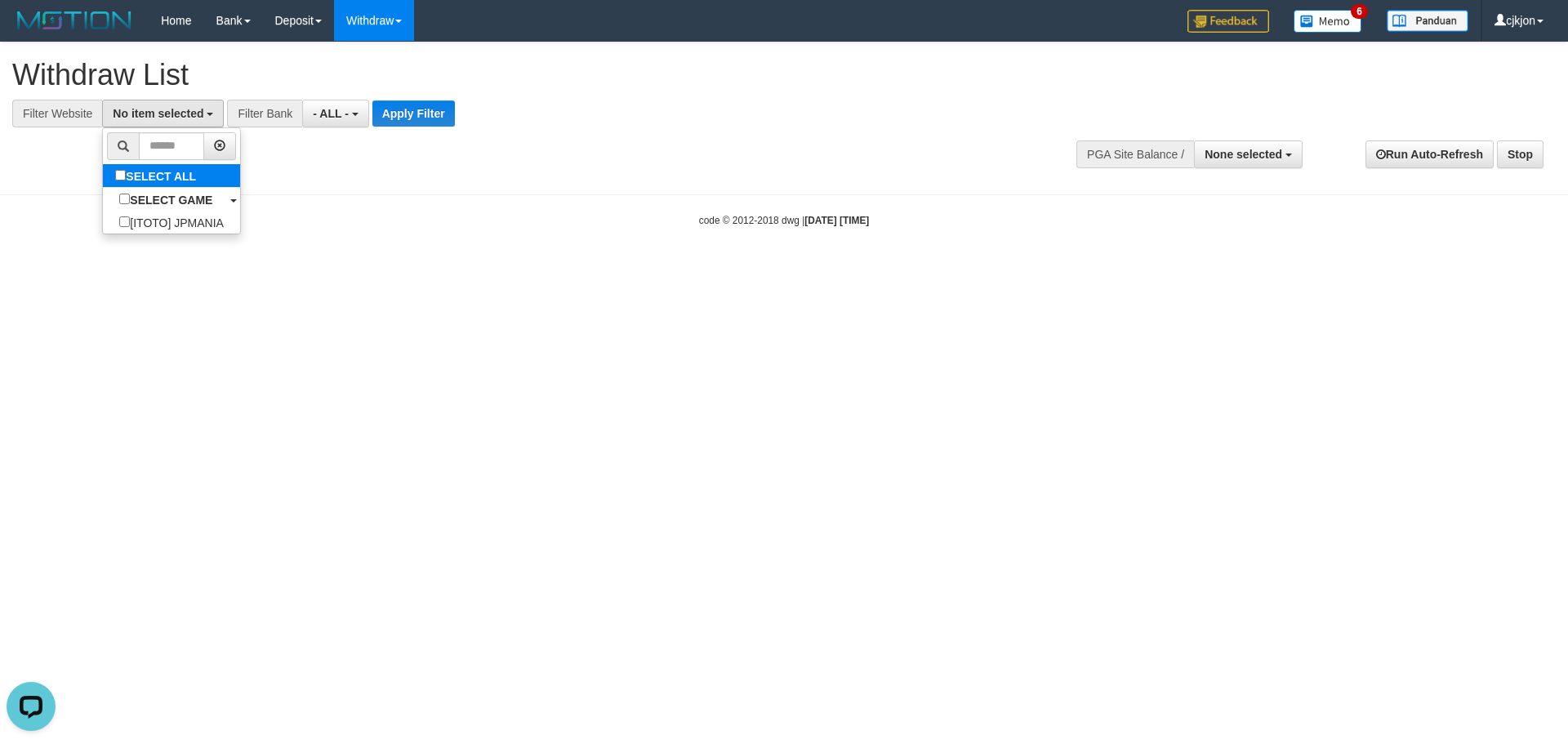 select on "****" 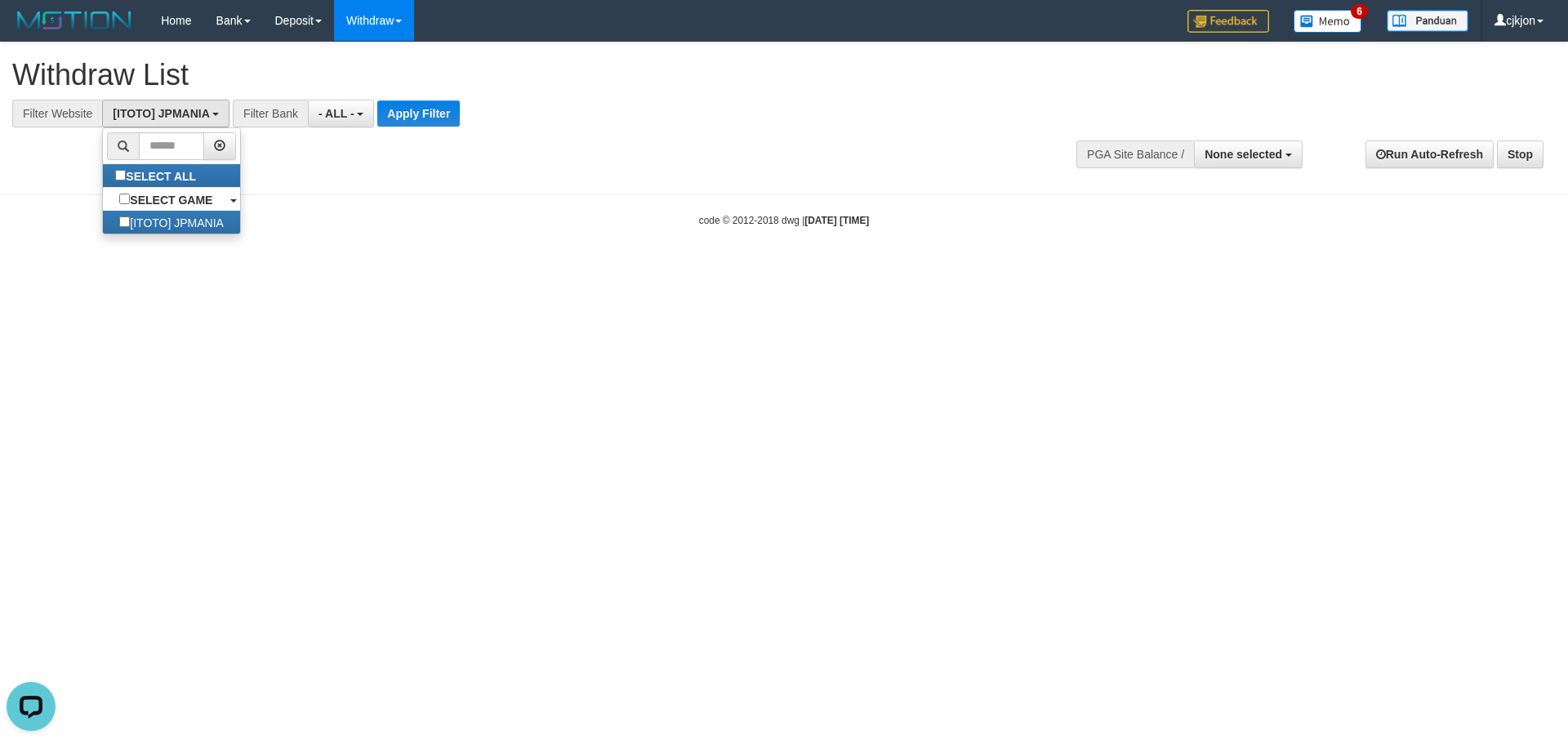 scroll, scrollTop: 15, scrollLeft: 0, axis: vertical 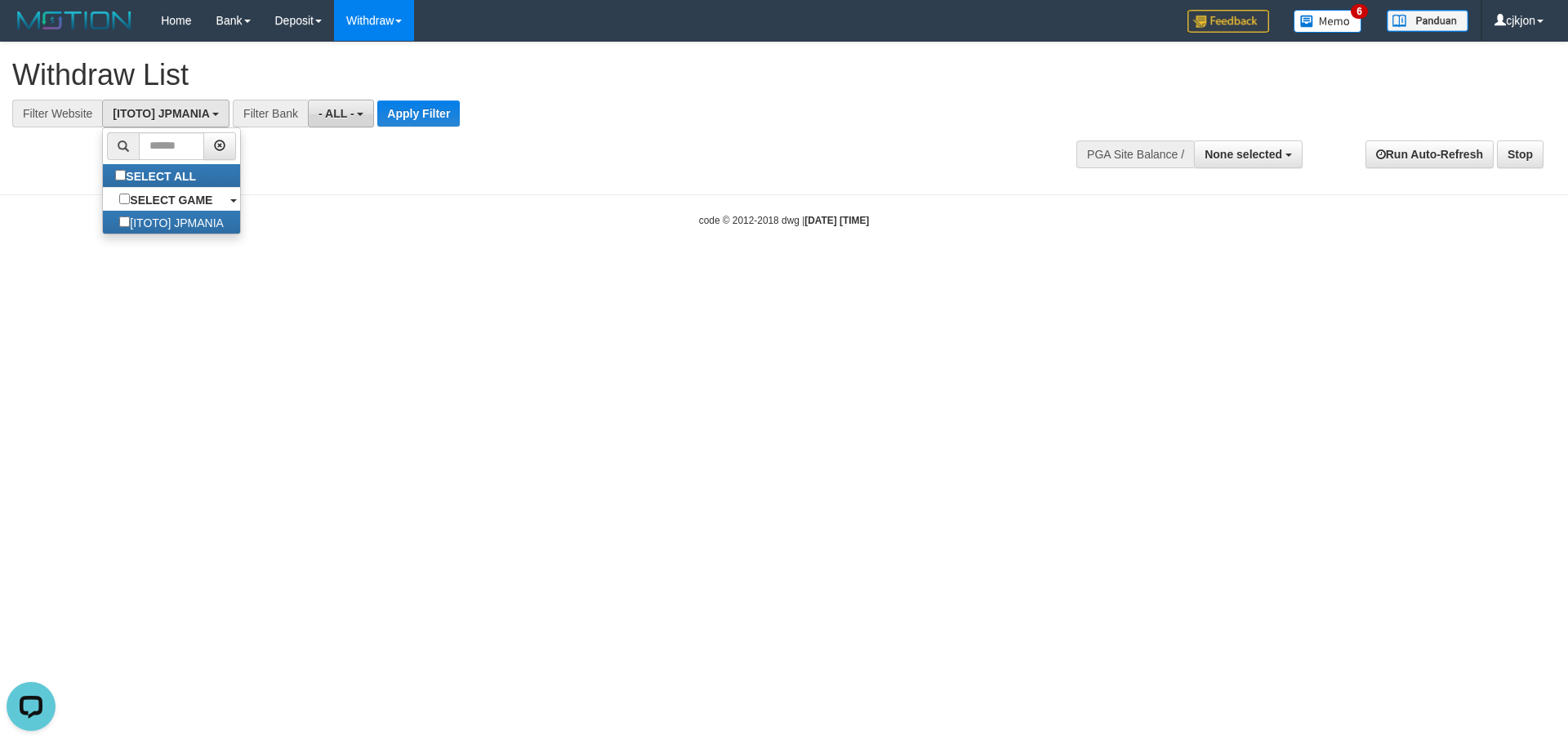 click on "- ALL -" at bounding box center [336, 114] 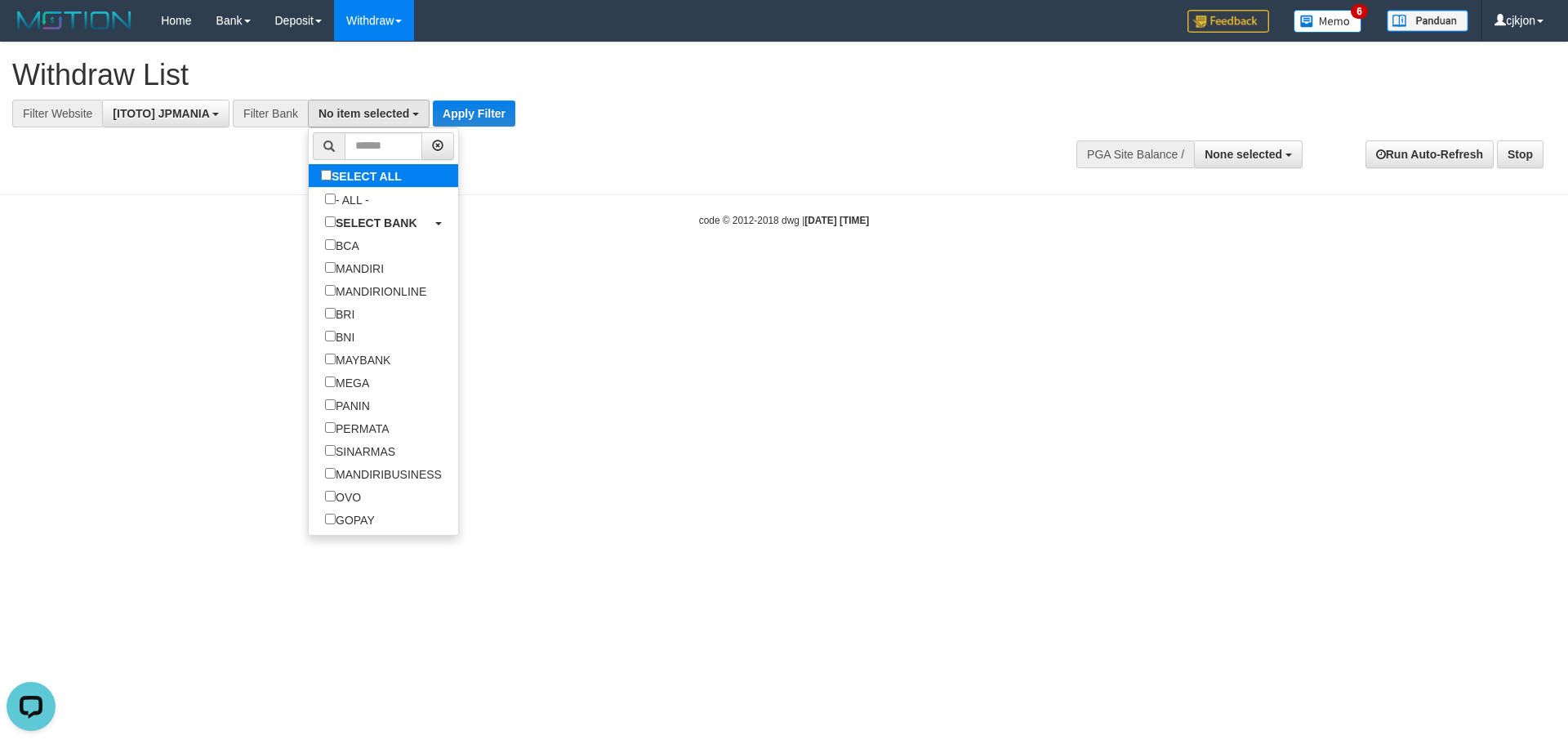 select on "***" 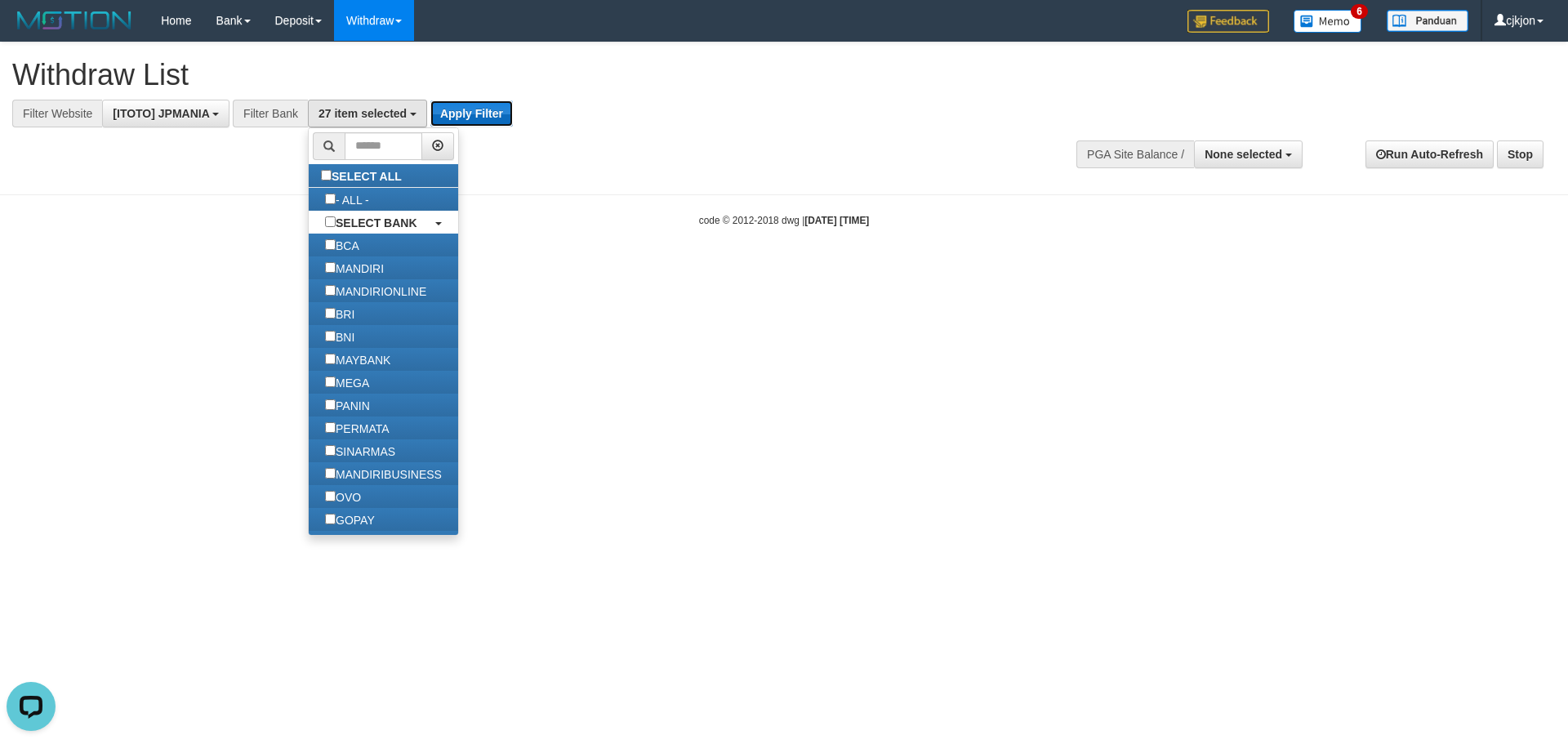 click on "Apply Filter" at bounding box center [471, 114] 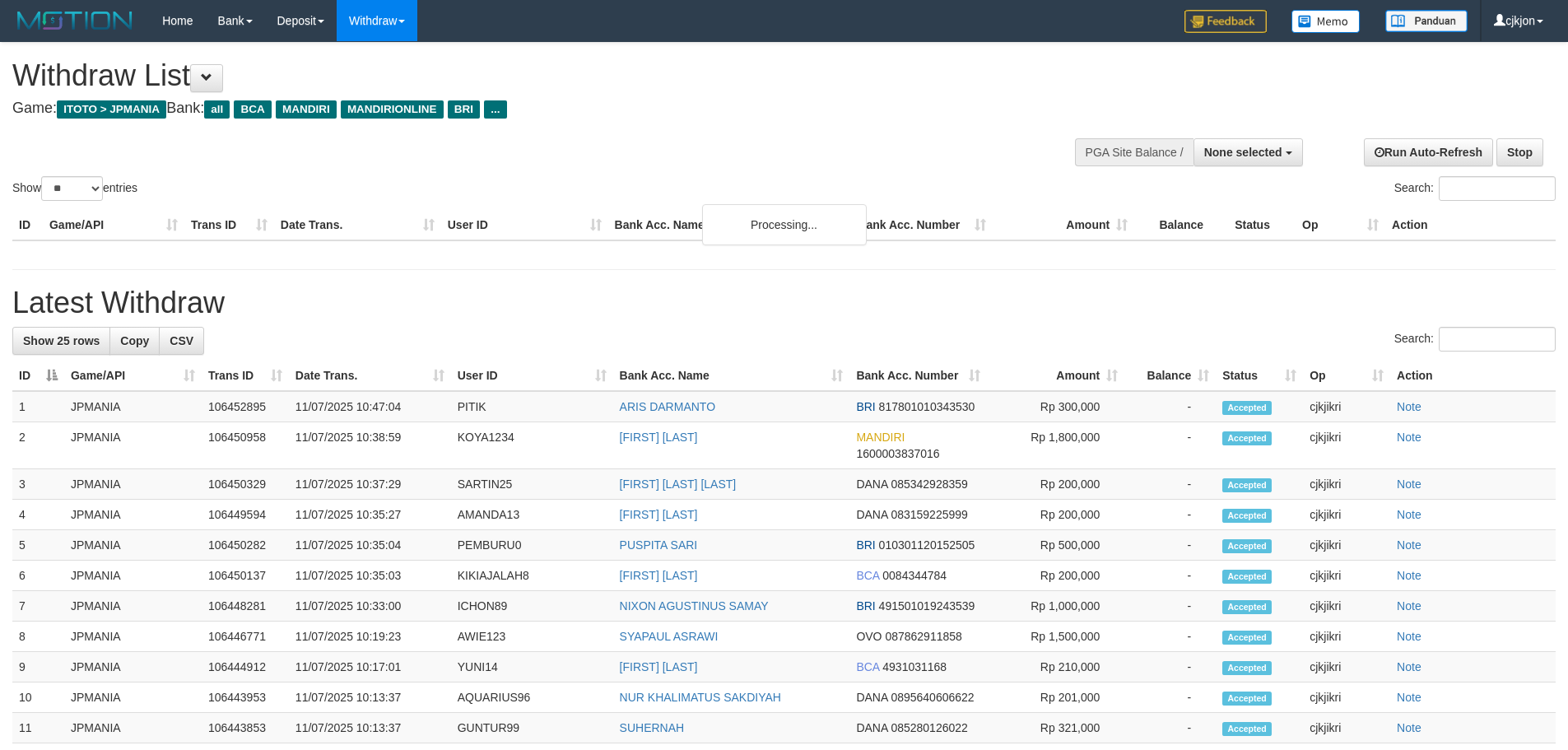 select 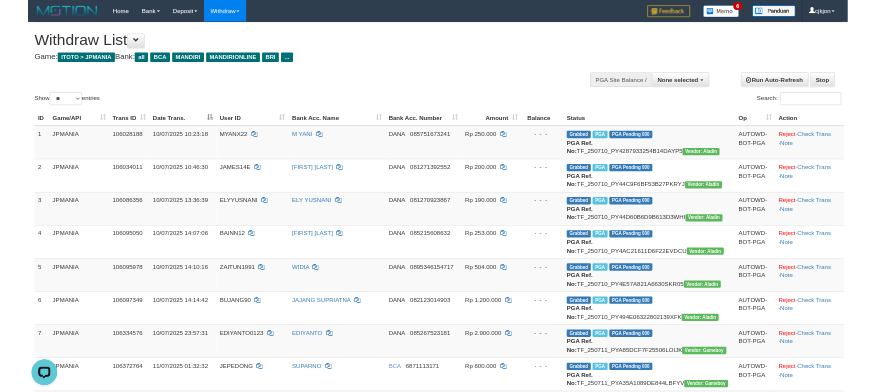 scroll, scrollTop: 0, scrollLeft: 0, axis: both 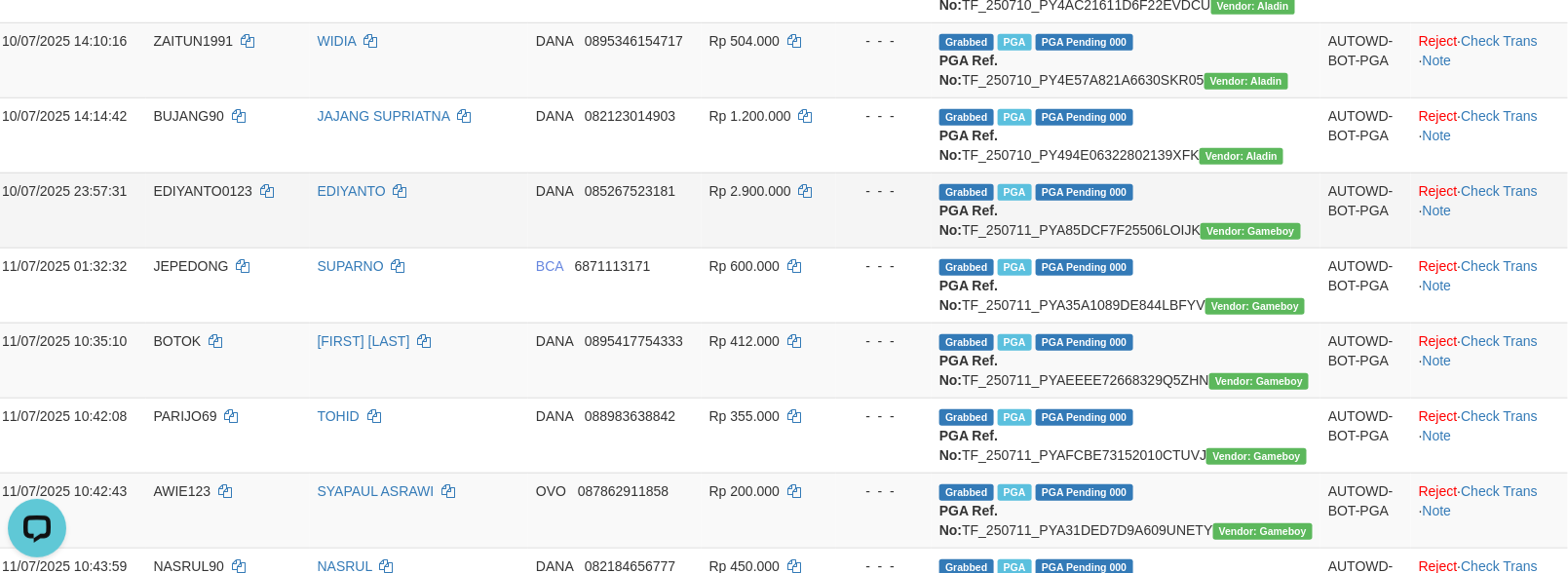 click on "Grabbed   PGA   PGA Pending 000 {"status":"000","data":{"unique_id":"1964-106334576-20250711","reference_no":"TF_250711_PYA85DCF7F25506LOIJK","amount":"2900000.00","fee":"0.00","merchant_surcharge_rate":"0.00","charge_to":"MERC","payout_amount":"2900000.00","disbursement_status":0,"disbursement_description":"ON PROCESS","created_at":"2025-07-11 00:18:06","executed_at":"2025-07-11 00:18:06","bank":{"code":"dana","name":"DANA","account_number":"[PHONE]","account_name":"[FIRST] [LAST]"},"note":"cjkjon","merchant_balance":{"balance_effective":286488108,"balance_pending":99260152,"balance_disbursement":9380000,"balance_collection":346251770}}} PGA Ref. No:  TF_250711_PYA85DCF7F25506LOIJK  Vendor: Gameboy" at bounding box center [1126, 210] 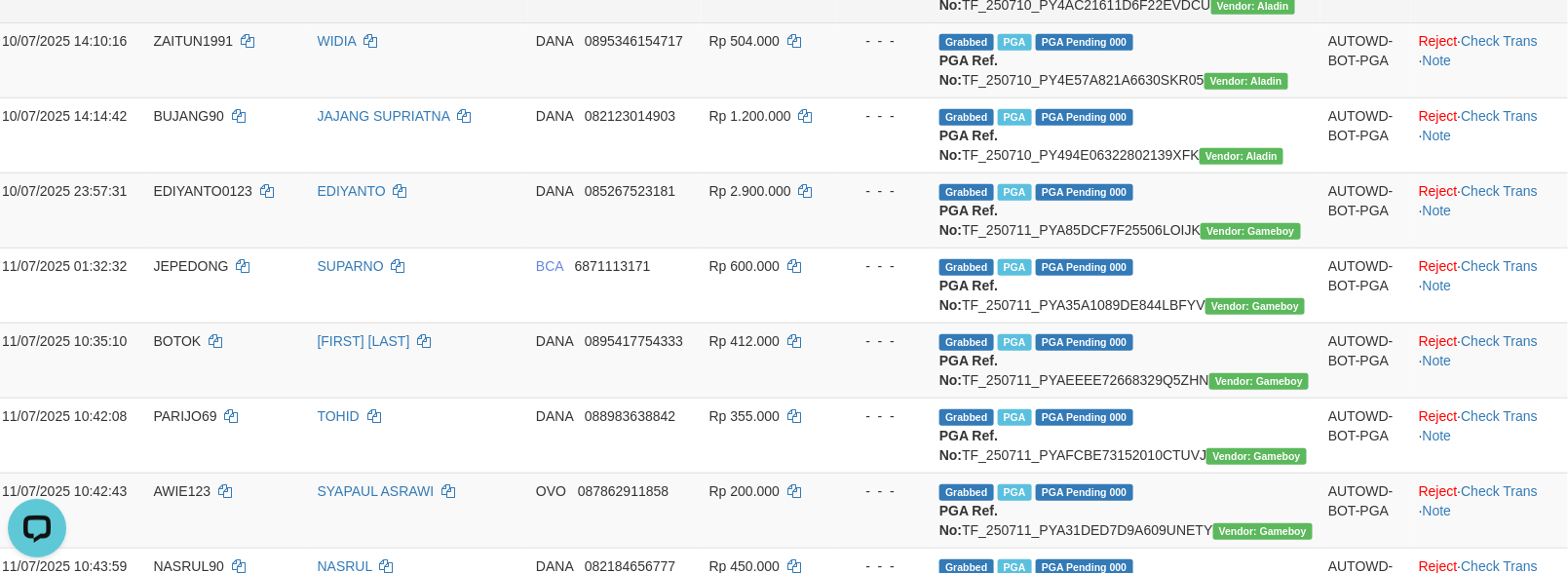 copy on "TF_250711_PYA85DCF7F25506LOIJK" 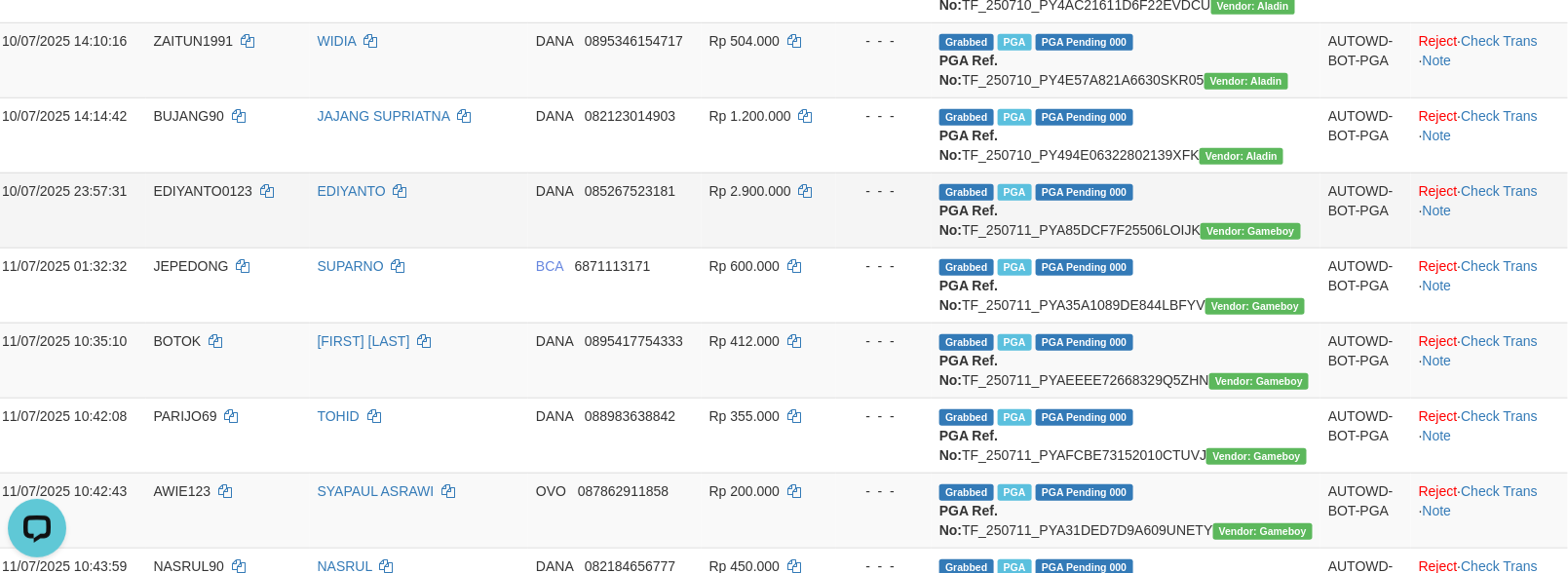 click on "EDIYANTO0123" at bounding box center [203, 191] 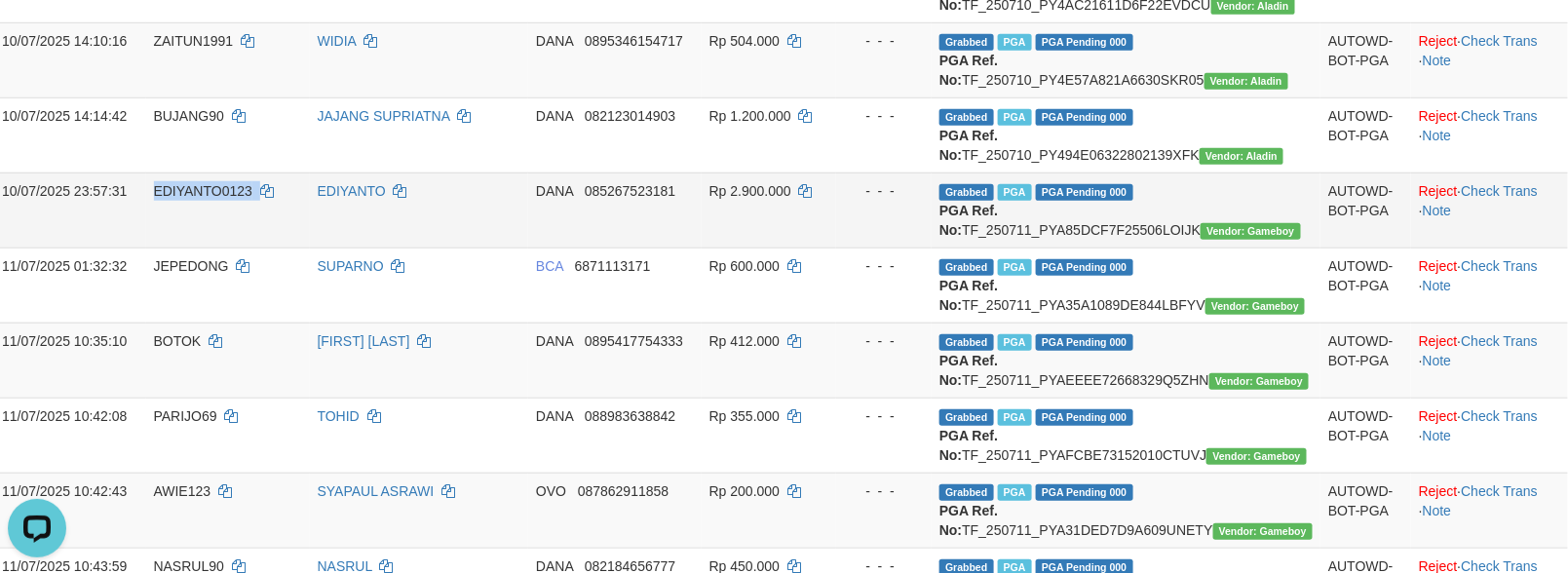 copy on "EDIYANTO0123" 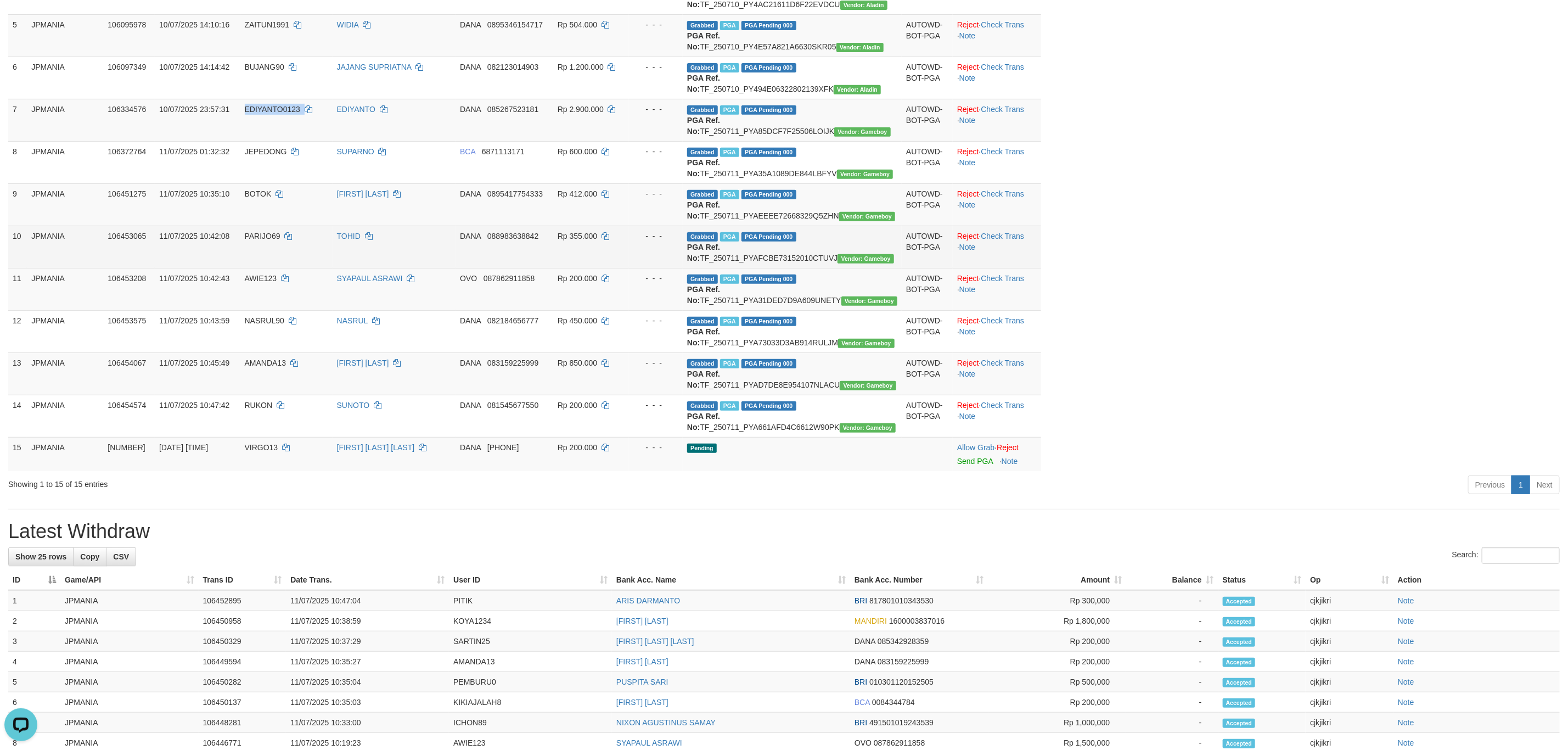 scroll, scrollTop: 233, scrollLeft: 0, axis: vertical 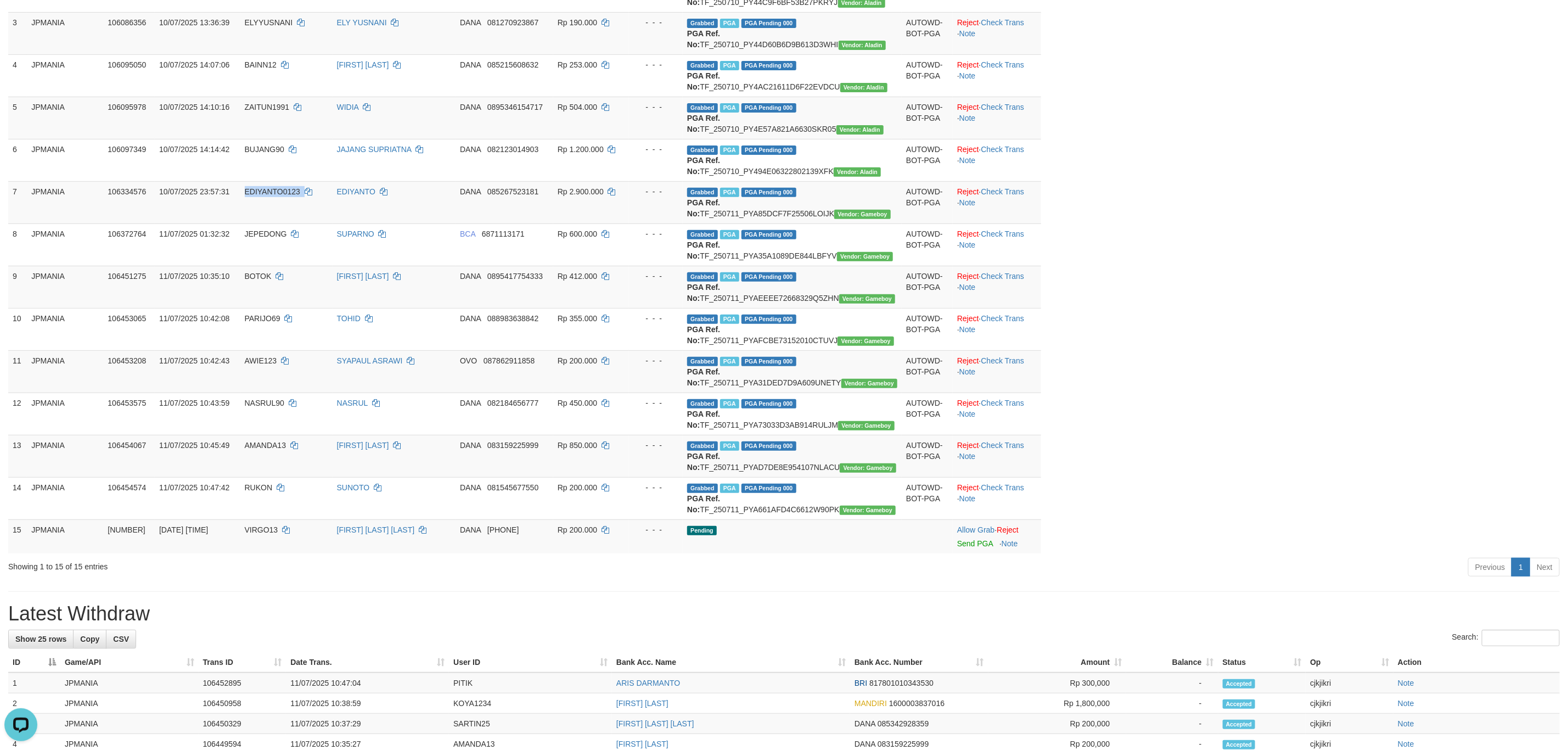 copy on "EDIYANTO0123" 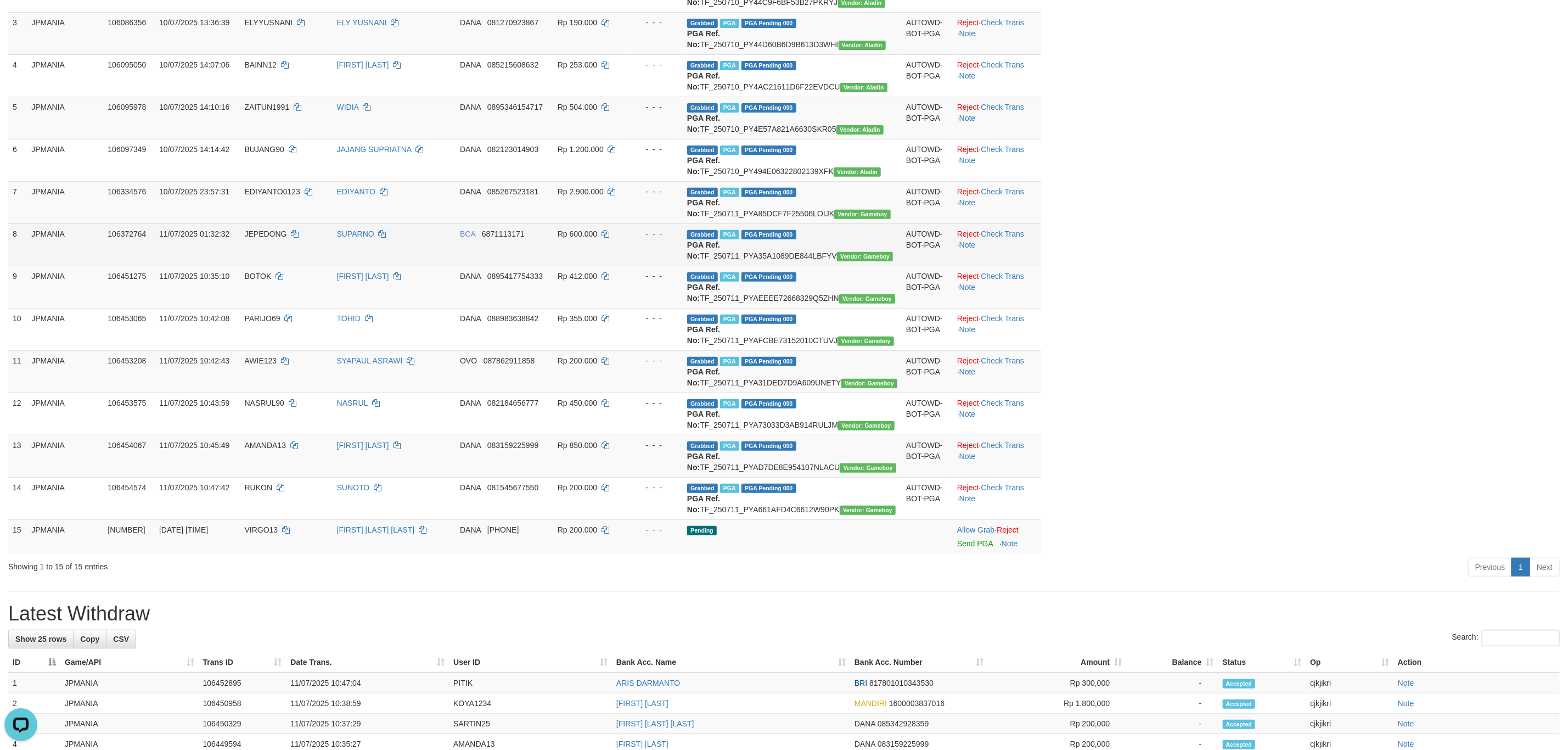 click on "JEPEDONG" at bounding box center (266, 234) 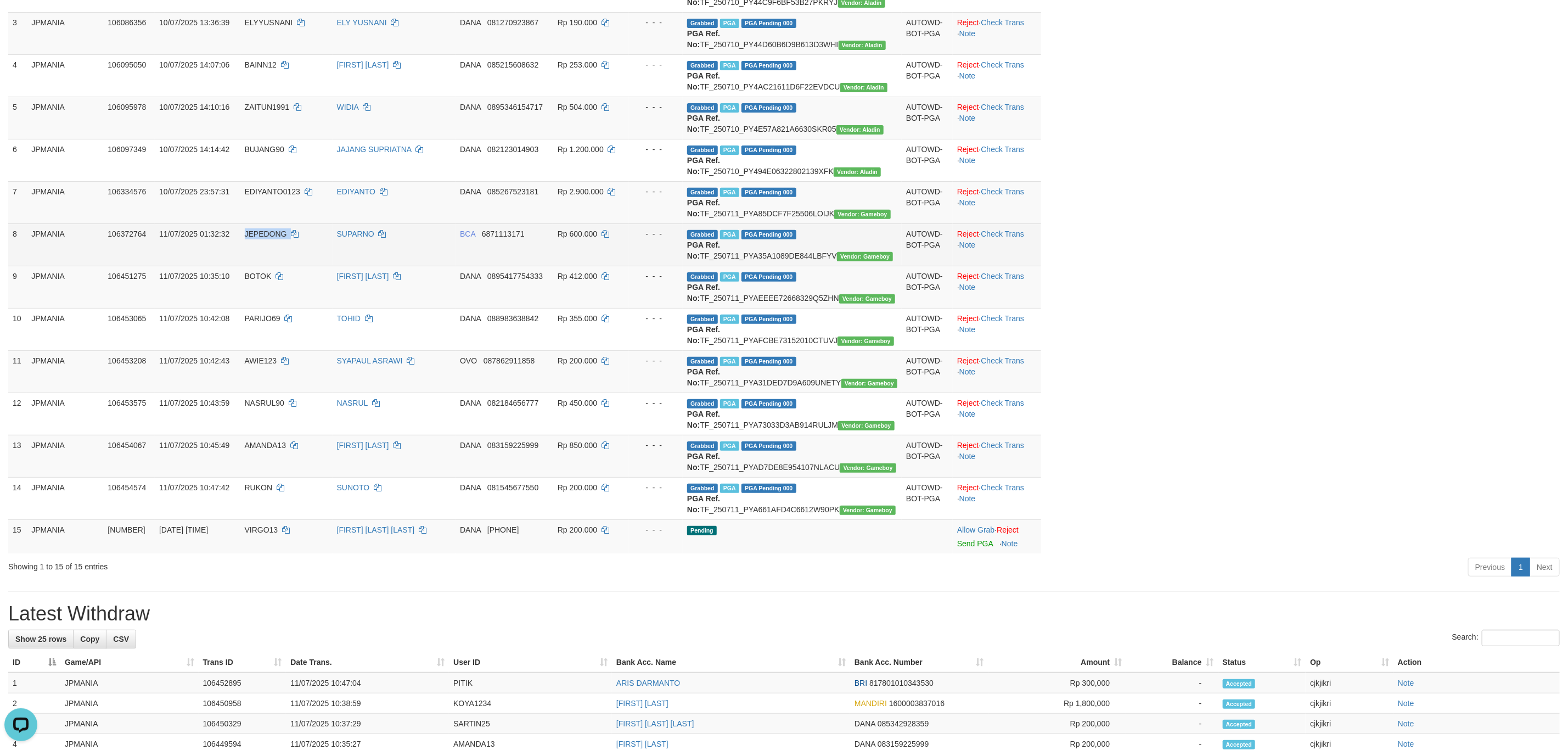 click on "JEPEDONG" at bounding box center [266, 234] 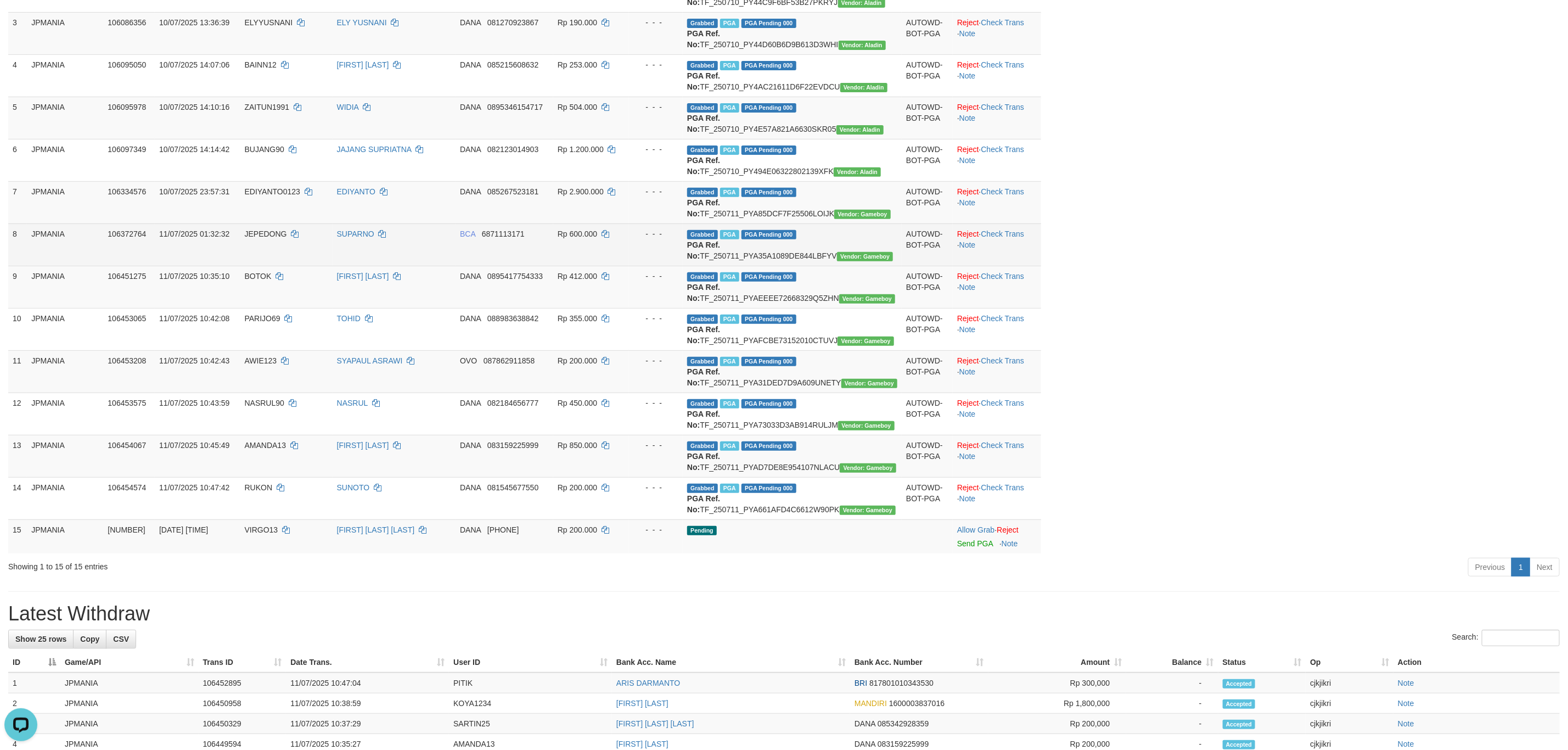 click on "Grabbed   PGA   PGA Pending 000 {"status":"000","data":{"unique_id":"1964-106372764-20250711","reference_no":"TF_250711_PYA35A1089DE844LBFYV","amount":"600000.00","fee":"0.00","merchant_surcharge_rate":"0.00","charge_to":"MERC","payout_amount":"600000.00","disbursement_status":0,"disbursement_description":"ON PROCESS","created_at":"2025-07-11 01:33:44","executed_at":"2025-07-11 01:33:44","bank":{"code":"014","name":"BANK CENTRAL ASIA","account_number":"[PHONE]","account_name":"[FIRST] [LAST]"},"note":"cjkjikri","merchant_balance":{"balance_effective":327752607,"balance_pending":63101935,"balance_disbursement":2330000,"balance_collection":346251770}}} PGA Ref. No:  TF_250711_PYA35A1089DE844LBFYV  Vendor: Gameboy" at bounding box center (792, 244) 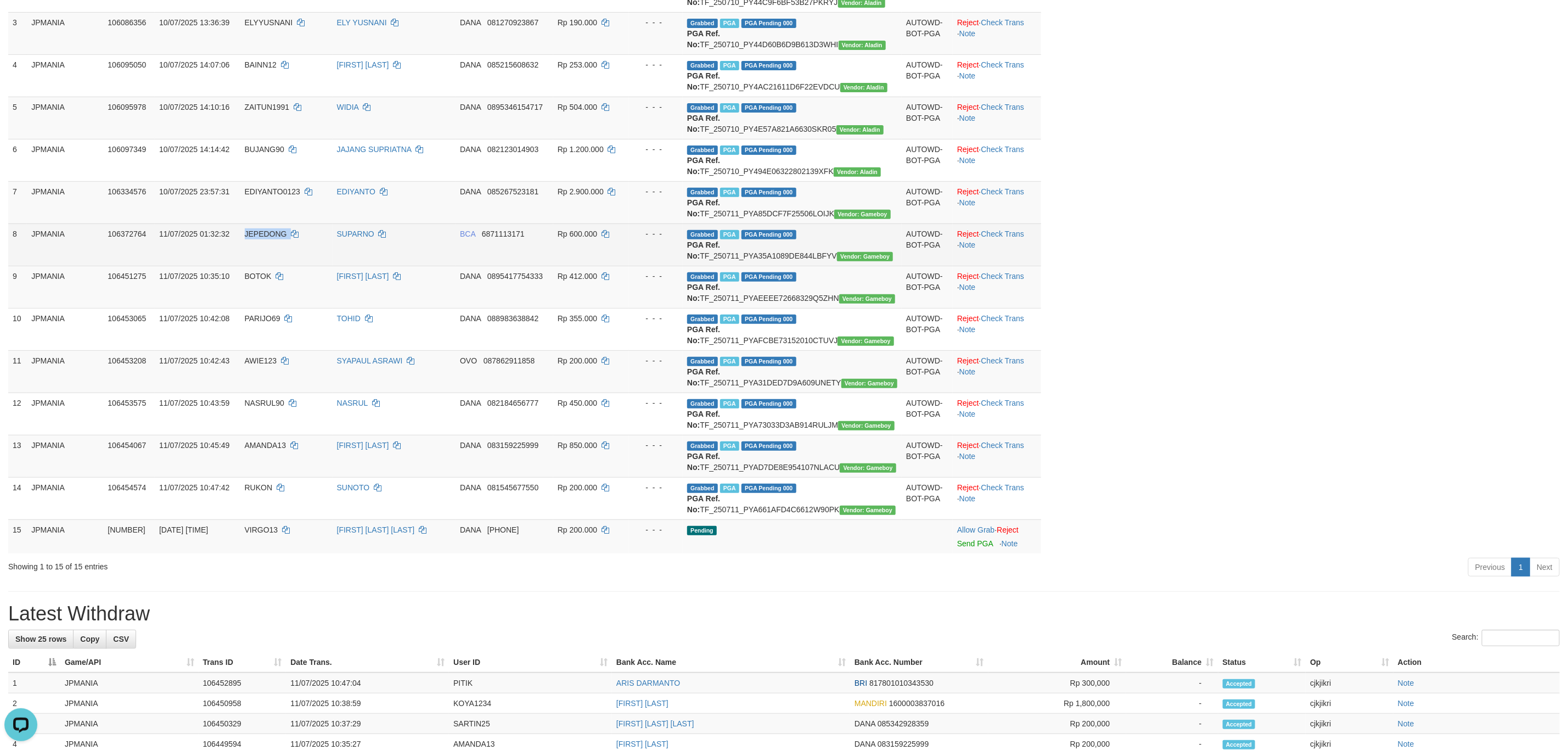 copy on "JEPEDONG" 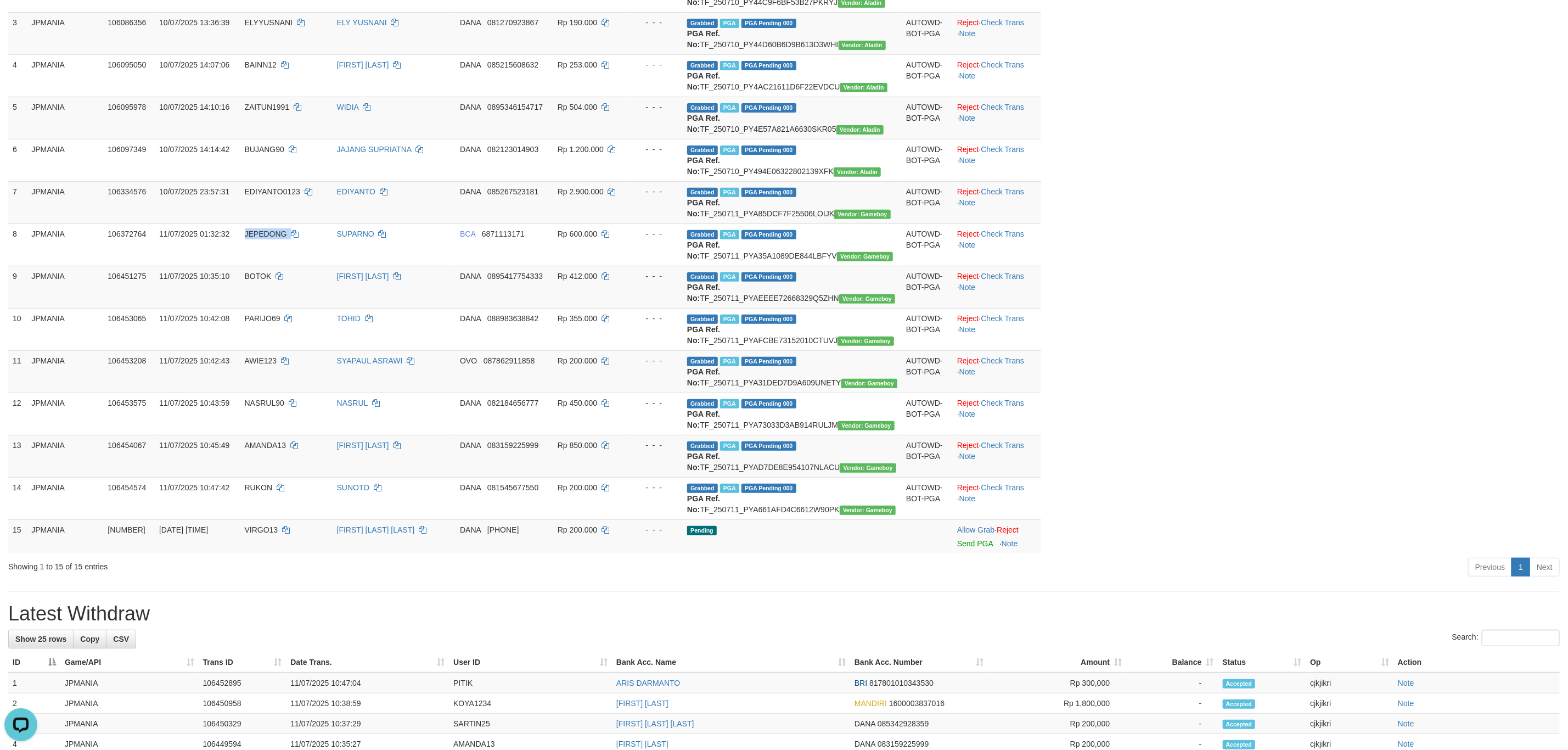 copy on "JEPEDONG" 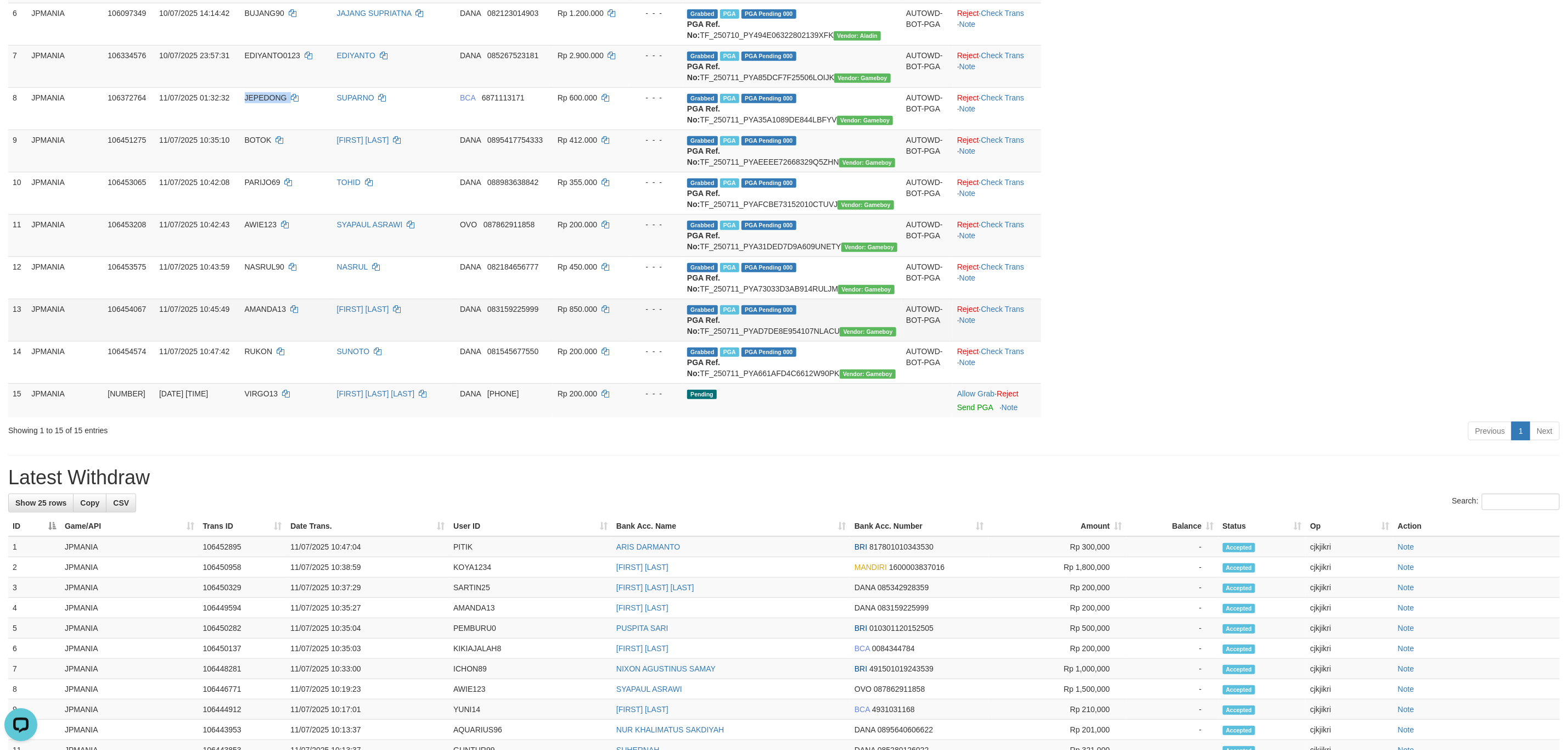 scroll, scrollTop: 398, scrollLeft: 0, axis: vertical 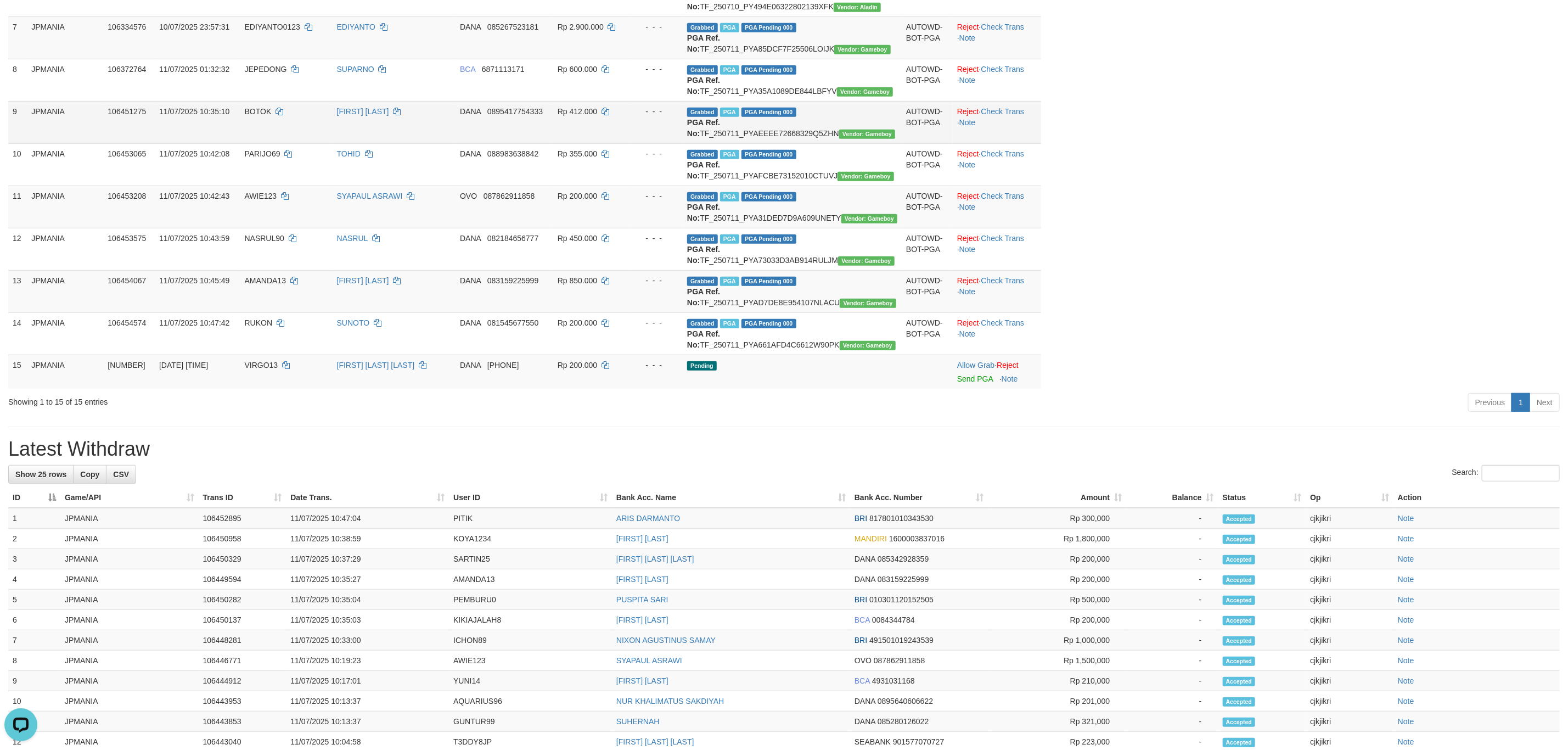 click on "Grabbed   PGA   PGA Pending 000 {"status":"000","data":{"unique_id":"1964-106451275-20250711","reference_no":"TF_250711_PYAEEEE72668329Q5ZHN","amount":"412000.00","fee":"0.00","merchant_surcharge_rate":"0.00","charge_to":"MERC","payout_amount":"412000.00","disbursement_status":0,"disbursement_description":"ON PROCESS","created_at":"2025-07-11 10:39:29","executed_at":"2025-07-11 10:39:29","bank":{"code":"dana","name":"DANA","account_number":"[PHONE]","account_name":"[FIRST] [LAST]"},"note":"cjkjikri","merchant_balance":{"balance_effective":307752607,"balance_pending":76289141,"balance_disbursement":3695000,"balance_collection":346251770}}} PGA Ref. No:  TF_250711_PYAEEEE72668329Q5ZHN  Vendor: Gameboy" at bounding box center (792, 122) 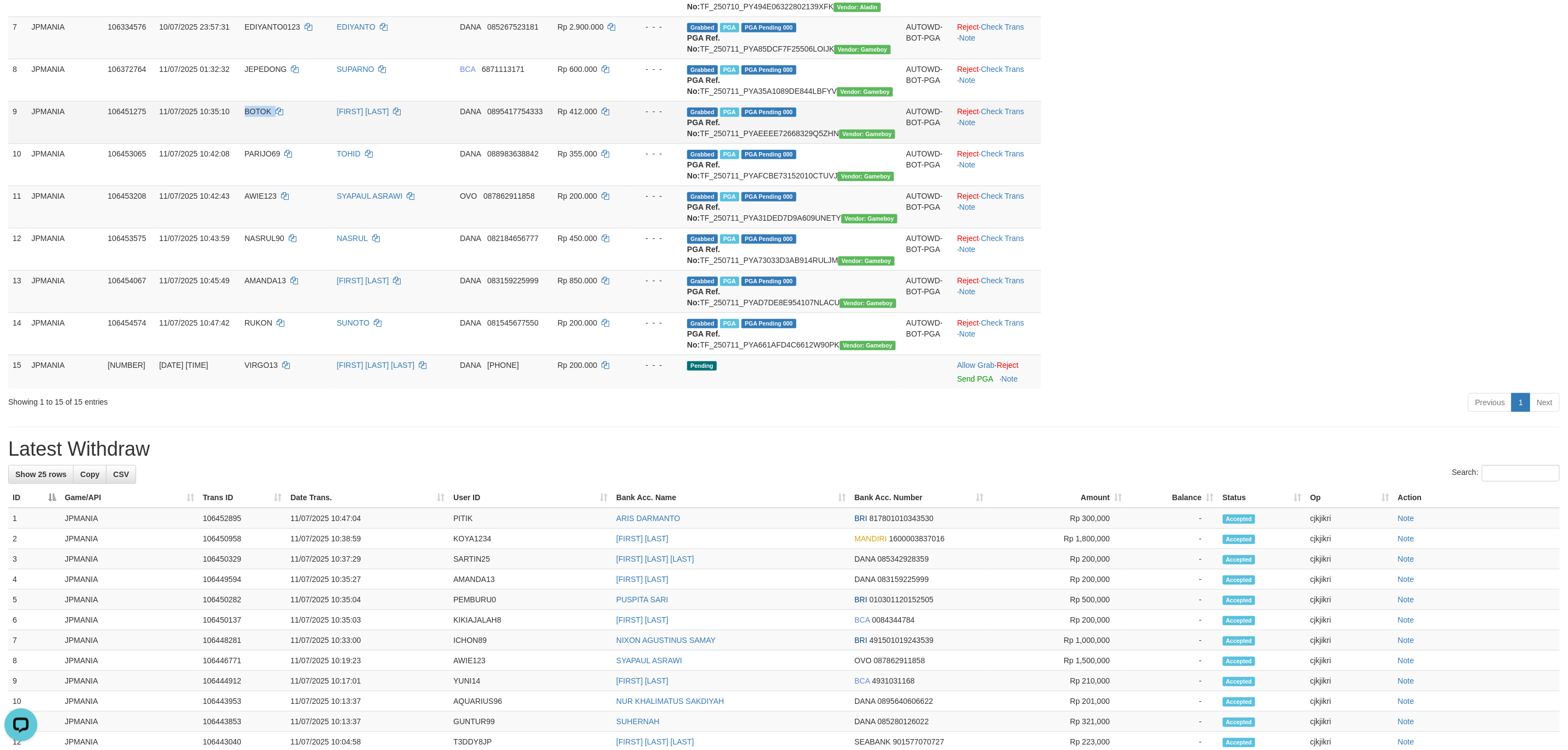 click on "BOTOK" at bounding box center [286, 122] 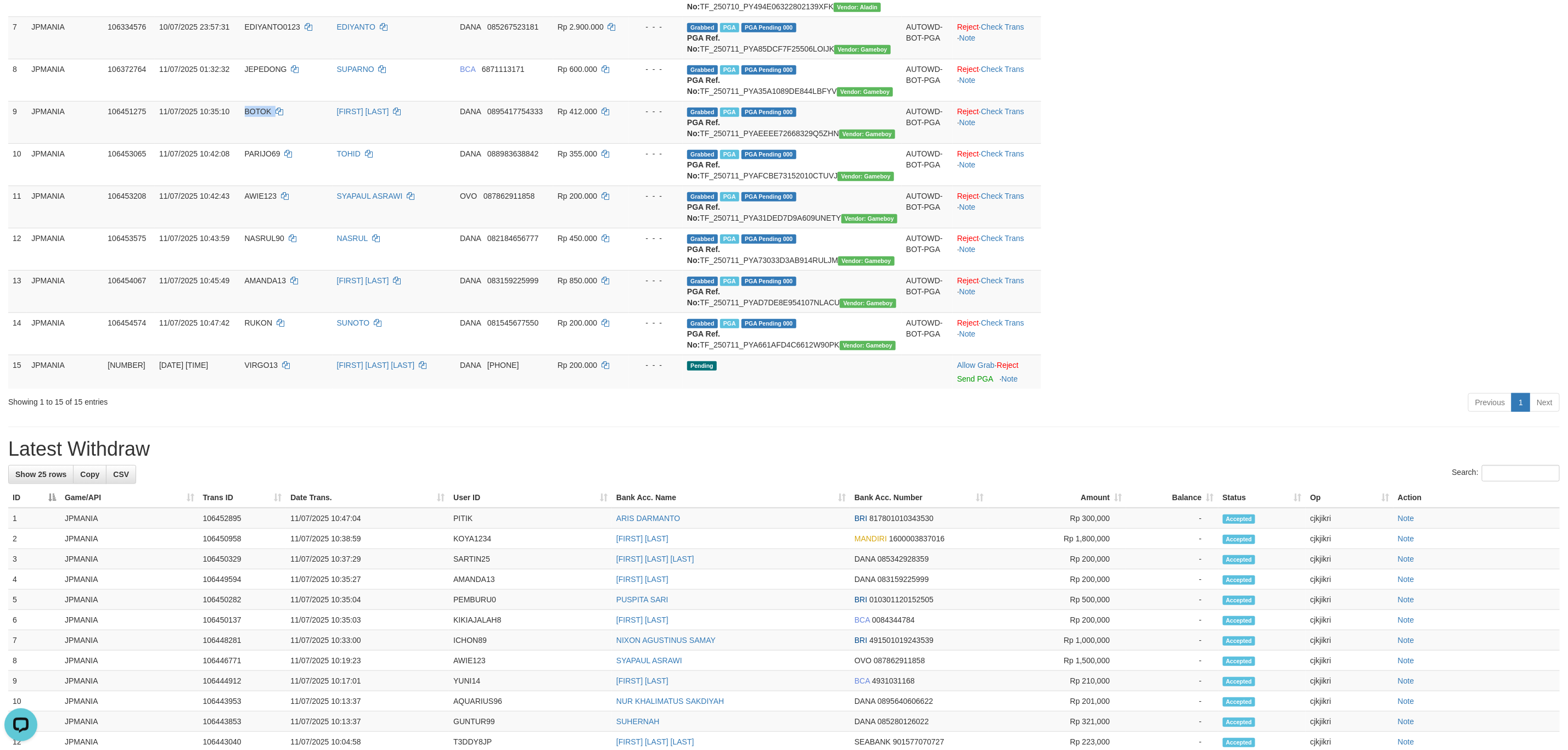 copy on "BOTOK" 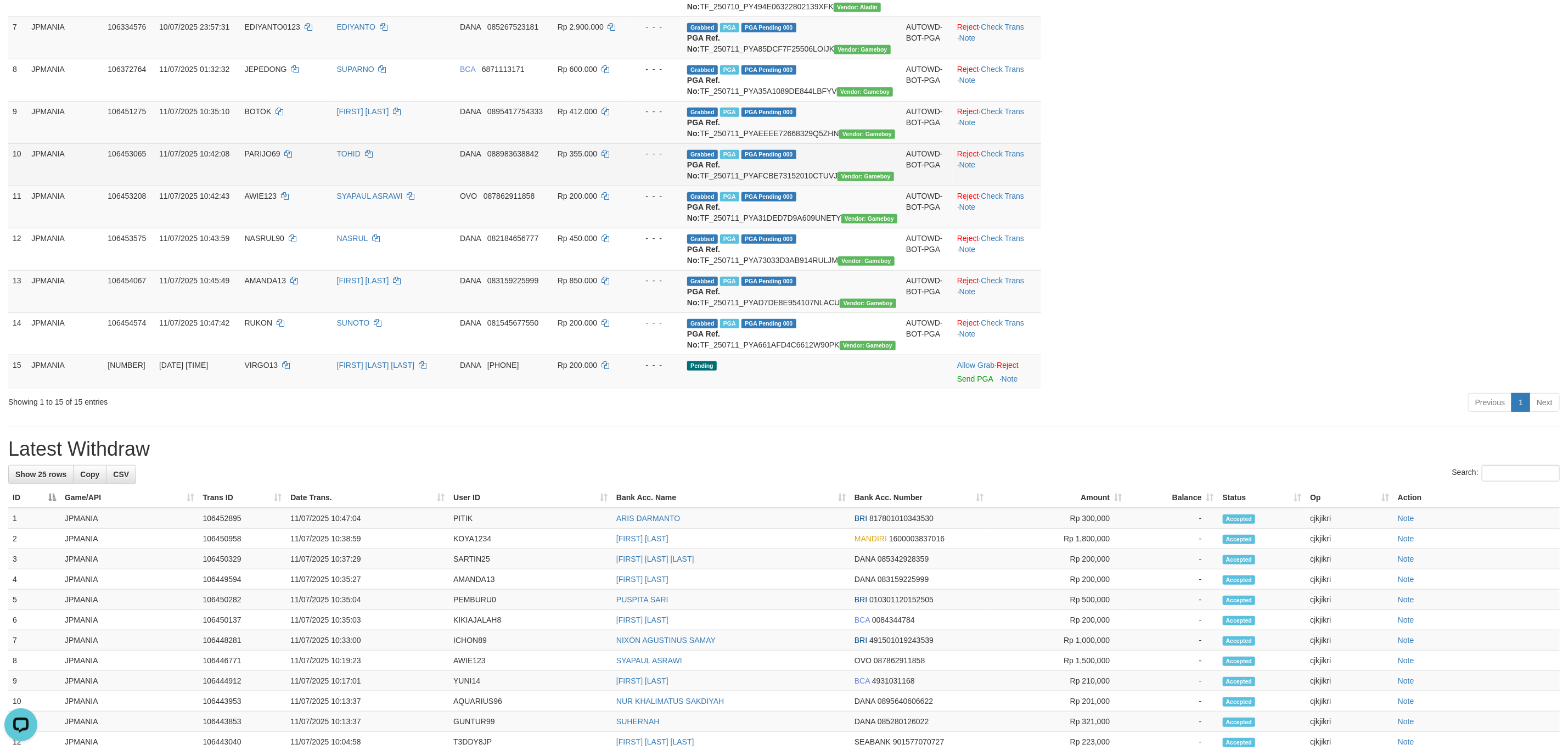 click on "Grabbed   PGA   PGA Pending 000 {"status":"000","data":{"unique_id":"1964-106453065-20250711","reference_no":"TF_250711_PYAFCBE73152010CTUVJ","amount":"355000.00","fee":"0.00","merchant_surcharge_rate":"0.00","charge_to":"MERC","payout_amount":"355000.00","disbursement_status":0,"disbursement_description":"ON PROCESS","created_at":"2025-07-11 10:48:10","executed_at":"2025-07-11 10:48:10","bank":{"code":"dana","name":"DANA","account_number":"[PHONE]","account_name":"[FIRST] [LAST]"},"note":"cjkjikri","merchant_balance":{"balance_effective":307752607,"balance_pending":77181333,"balance_disbursement":2840000,"balance_collection":346251770}}} PGA Ref. No:  TF_250711_PYAFCBE73152010CTUVJ  Vendor: Gameboy" at bounding box center (792, 164) 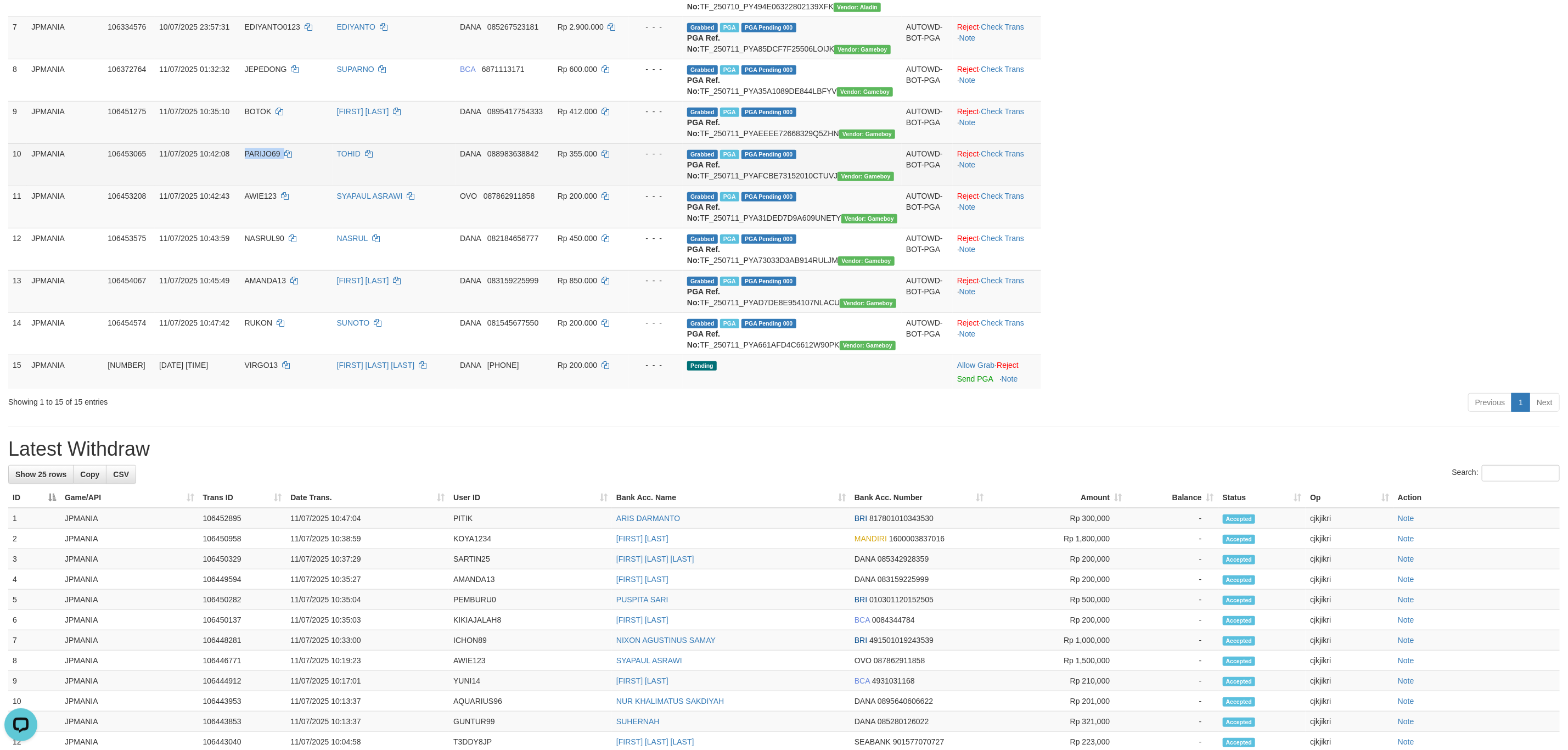 click on "PARIJO69" at bounding box center [262, 154] 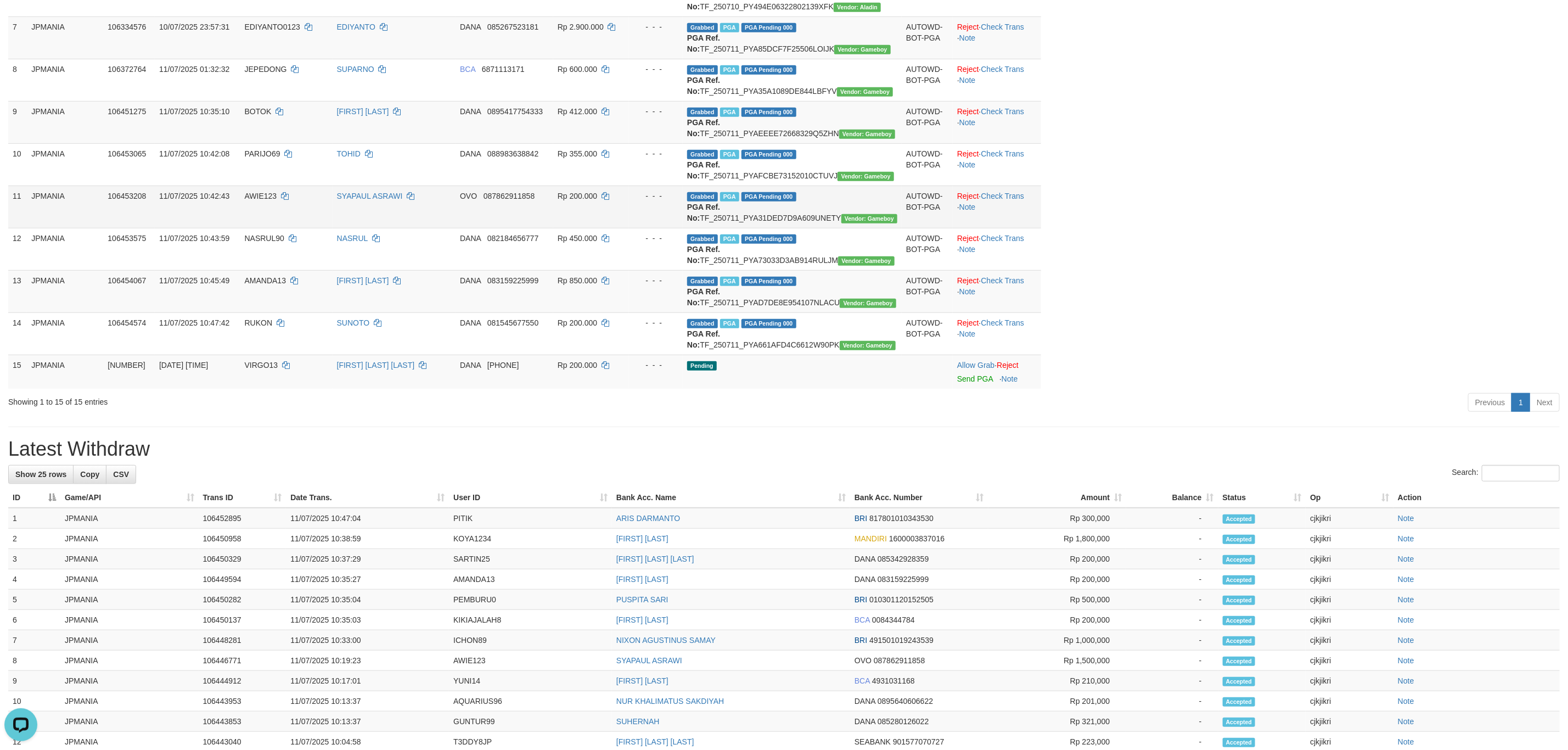 click on "Grabbed   PGA   PGA Pending 000 {"status":"000","data":{"unique_id":"1964-106453208-20250711","reference_no":"TF_250711_PYA31DED7D9A609UNETY","amount":"200000.00","fee":"0.00","merchant_surcharge_rate":"0.00","charge_to":"MERC","payout_amount":"200000.00","disbursement_status":0,"disbursement_description":"ON PROCESS","created_at":"2025-07-11 10:48:09","executed_at":"2025-07-11 10:48:09","bank":{"code":"ovo","name":"OVO","account_number":"[PHONE]","account_name":"[FIRST] [LAST]"},"note":"cjkjikri","merchant_balance":{"balance_effective":307752607,"balance_pending":77181333,"balance_disbursement":3195000,"balance_collection":346251770}}} PGA Ref. No:  TF_250711_PYA31DED7D9A609UNETY  Vendor: Gameboy" at bounding box center (792, 206) 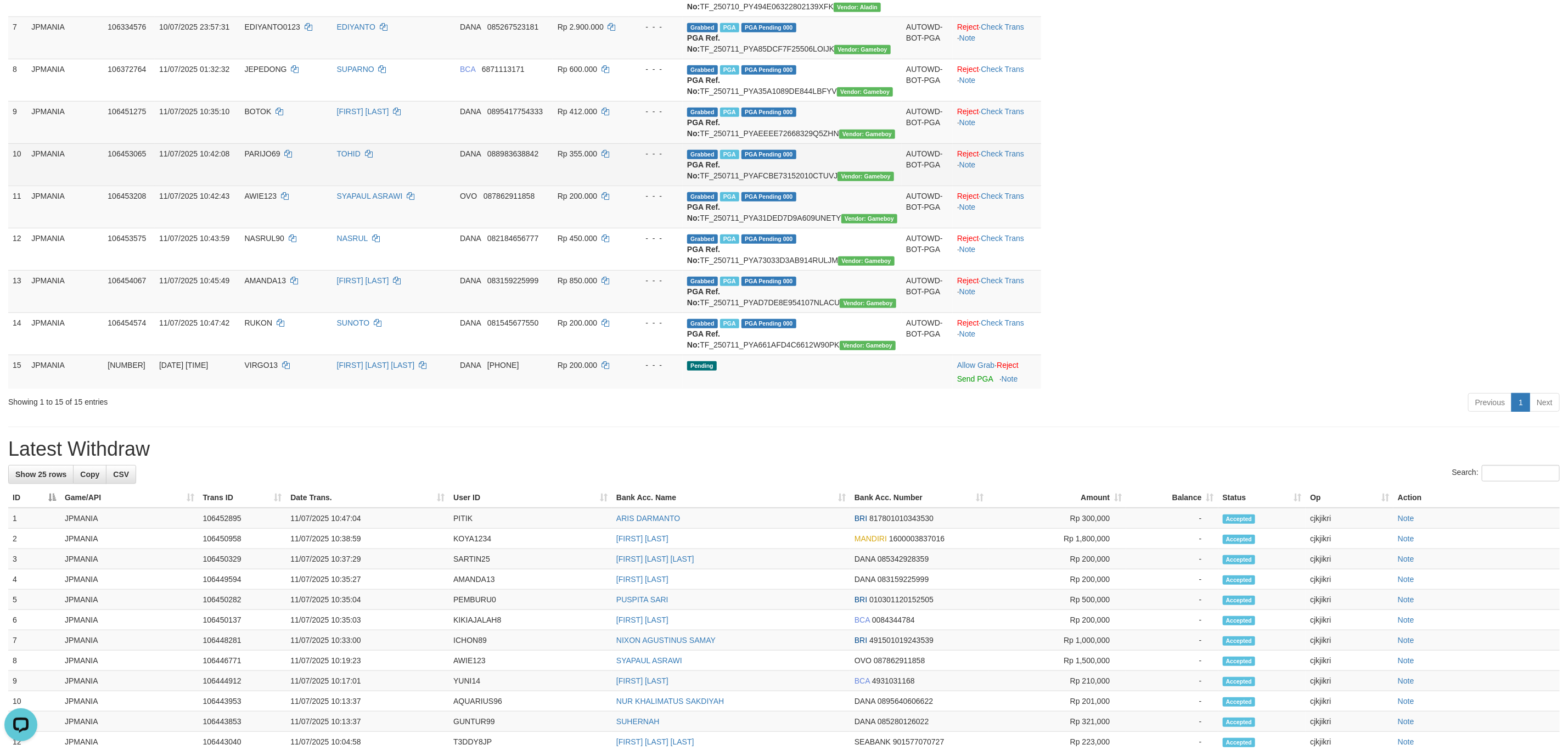 click on "PARIJO69" at bounding box center [286, 164] 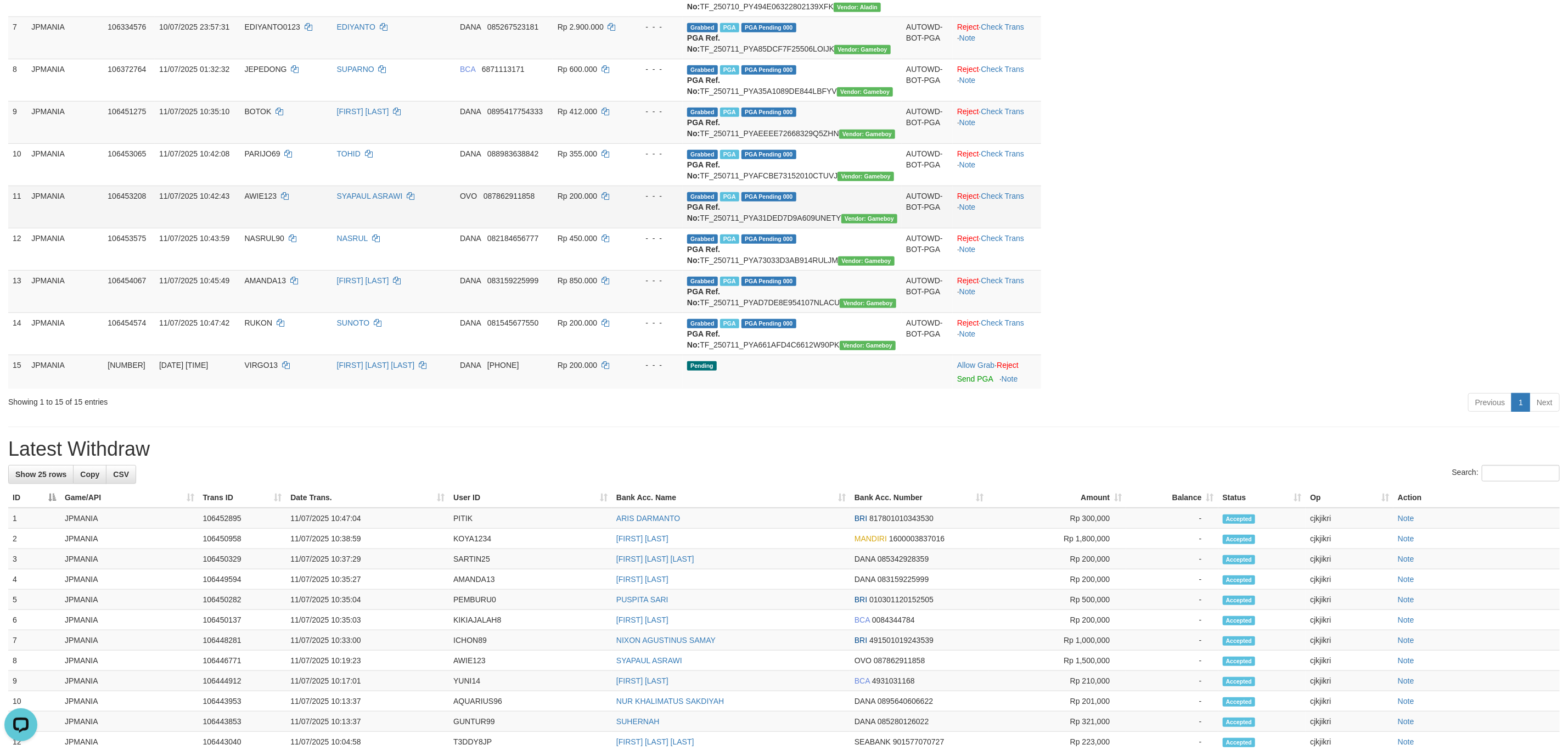 click on "AWIE123" at bounding box center (261, 196) 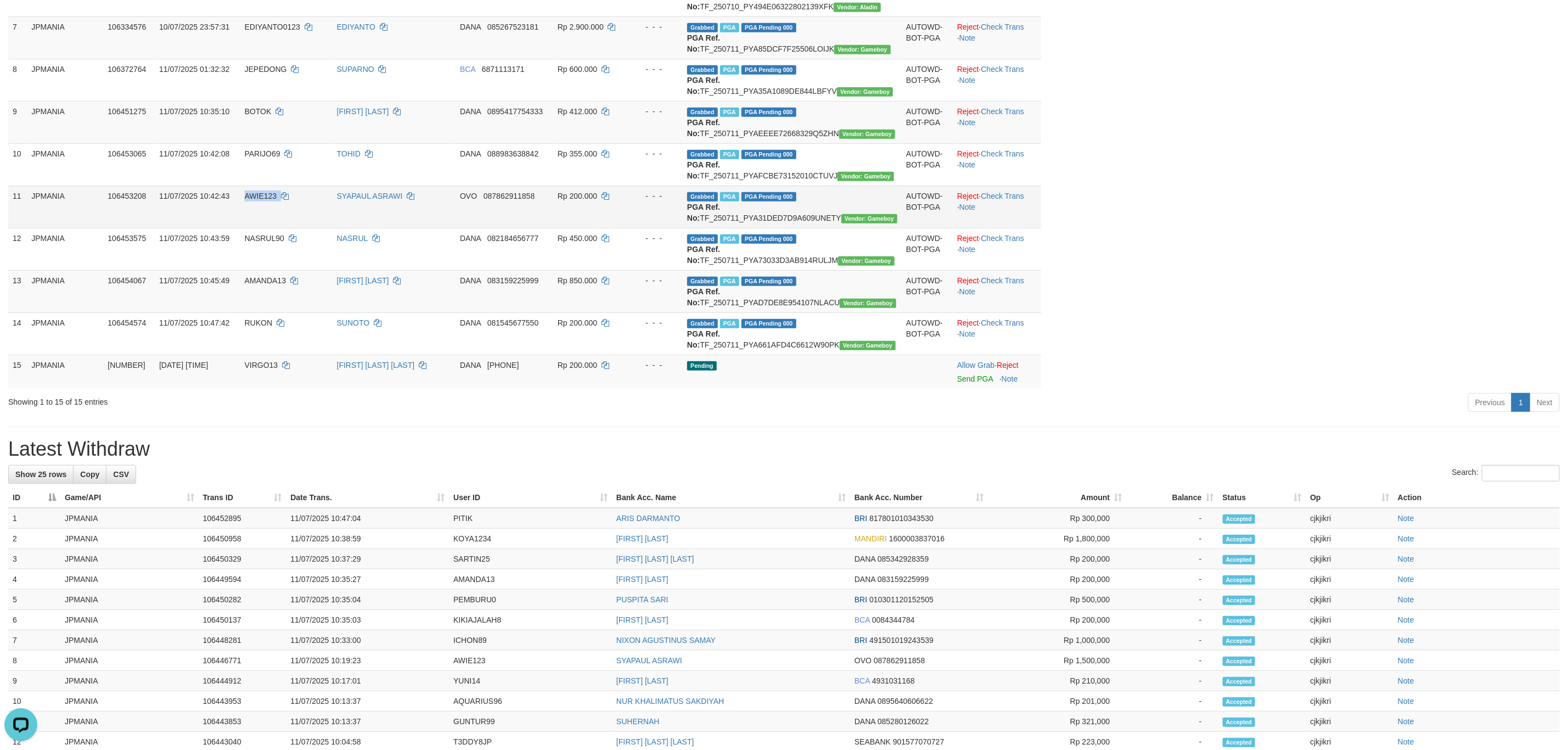 click on "AWIE123" at bounding box center (261, 196) 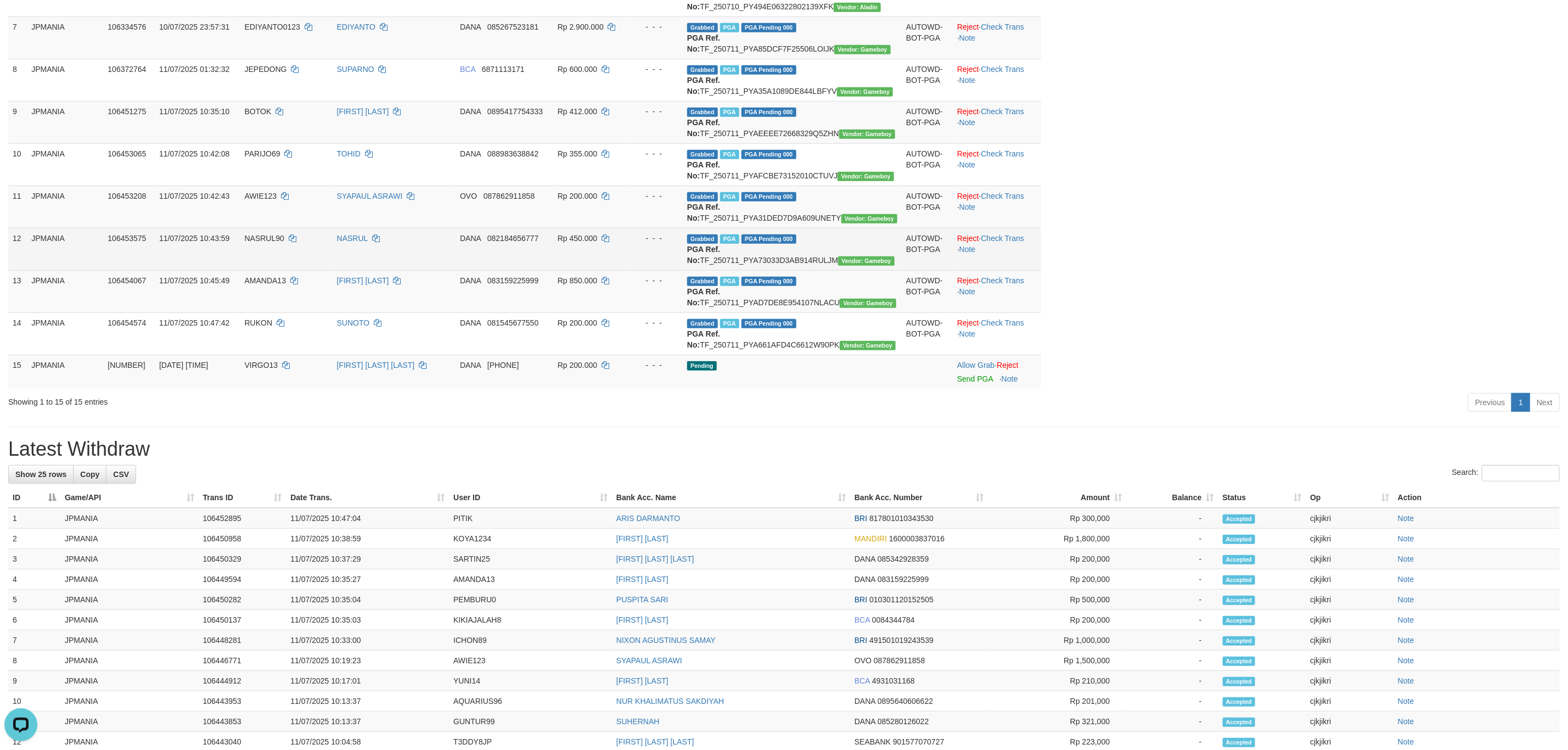 click on "Grabbed   PGA   PGA Pending 000 {"status":"000","data":{"unique_id":"1964-106453575-20250711","reference_no":"TF_250711_PYA73033D3AB914RULJM","amount":"450000.00","fee":"0.00","merchant_surcharge_rate":"0.00","charge_to":"MERC","payout_amount":"450000.00","disbursement_status":0,"disbursement_description":"ON PROCESS","created_at":"2025-07-11 10:48:14","executed_at":"2025-07-11 10:48:14","bank":{"code":"dana","name":"DANA","account_number":"[PHONE]","account_name":"[FIRST]"},"note":"cjkjikri","merchant_balance":{"balance_effective":307752607,"balance_pending":77181333,"balance_disbursement":2390000,"balance_collection":346251770}}} PGA Ref. No:  TF_250711_PYA73033D3AB914RULJM  Vendor: Gameboy" at bounding box center [792, 249] 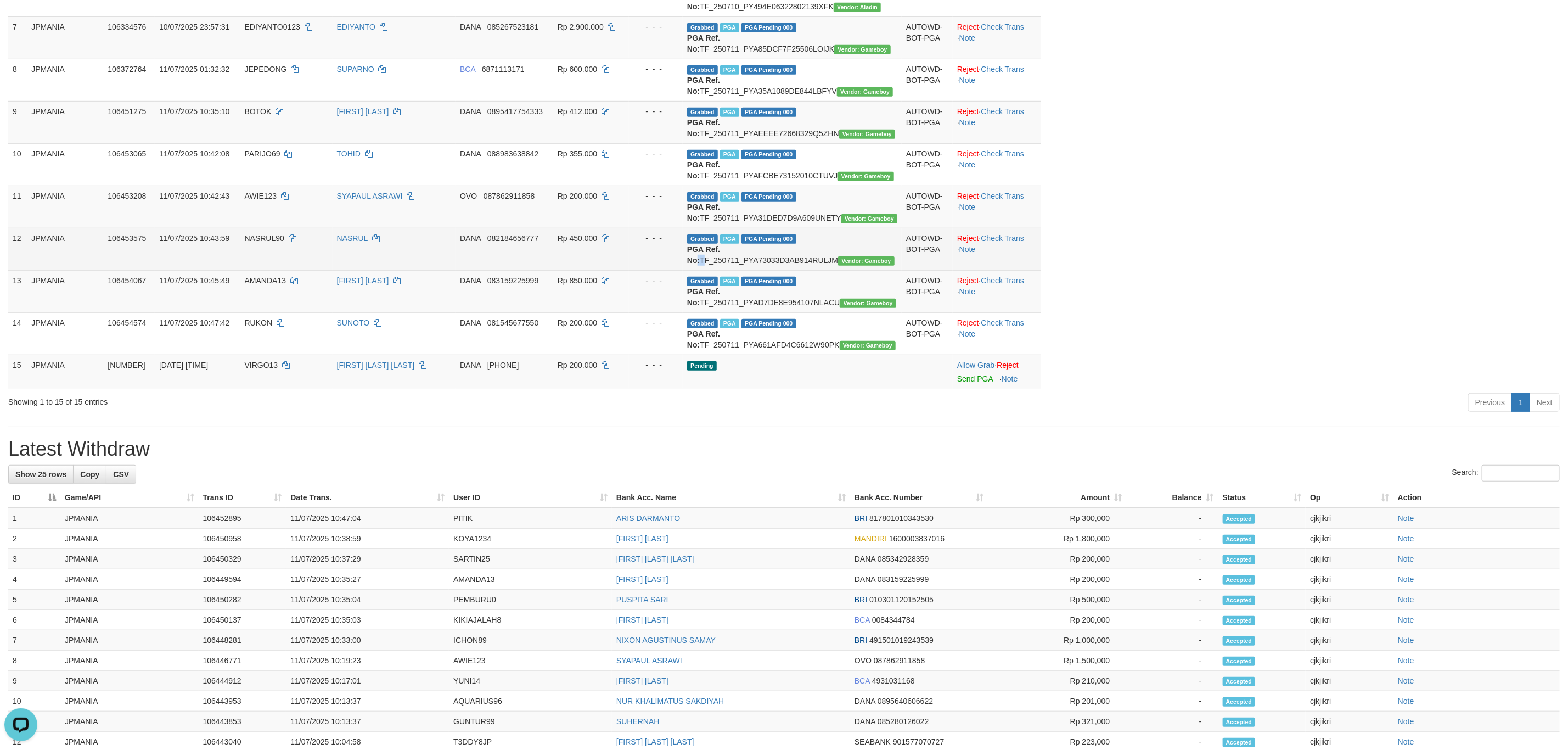 click on "Grabbed   PGA   PGA Pending 000 {"status":"000","data":{"unique_id":"1964-106453575-20250711","reference_no":"TF_250711_PYA73033D3AB914RULJM","amount":"450000.00","fee":"0.00","merchant_surcharge_rate":"0.00","charge_to":"MERC","payout_amount":"450000.00","disbursement_status":0,"disbursement_description":"ON PROCESS","created_at":"2025-07-11 10:48:14","executed_at":"2025-07-11 10:48:14","bank":{"code":"dana","name":"DANA","account_number":"[PHONE]","account_name":"[FIRST]"},"note":"cjkjikri","merchant_balance":{"balance_effective":307752607,"balance_pending":77181333,"balance_disbursement":2390000,"balance_collection":346251770}}} PGA Ref. No:  TF_250711_PYA73033D3AB914RULJM  Vendor: Gameboy" at bounding box center (792, 249) 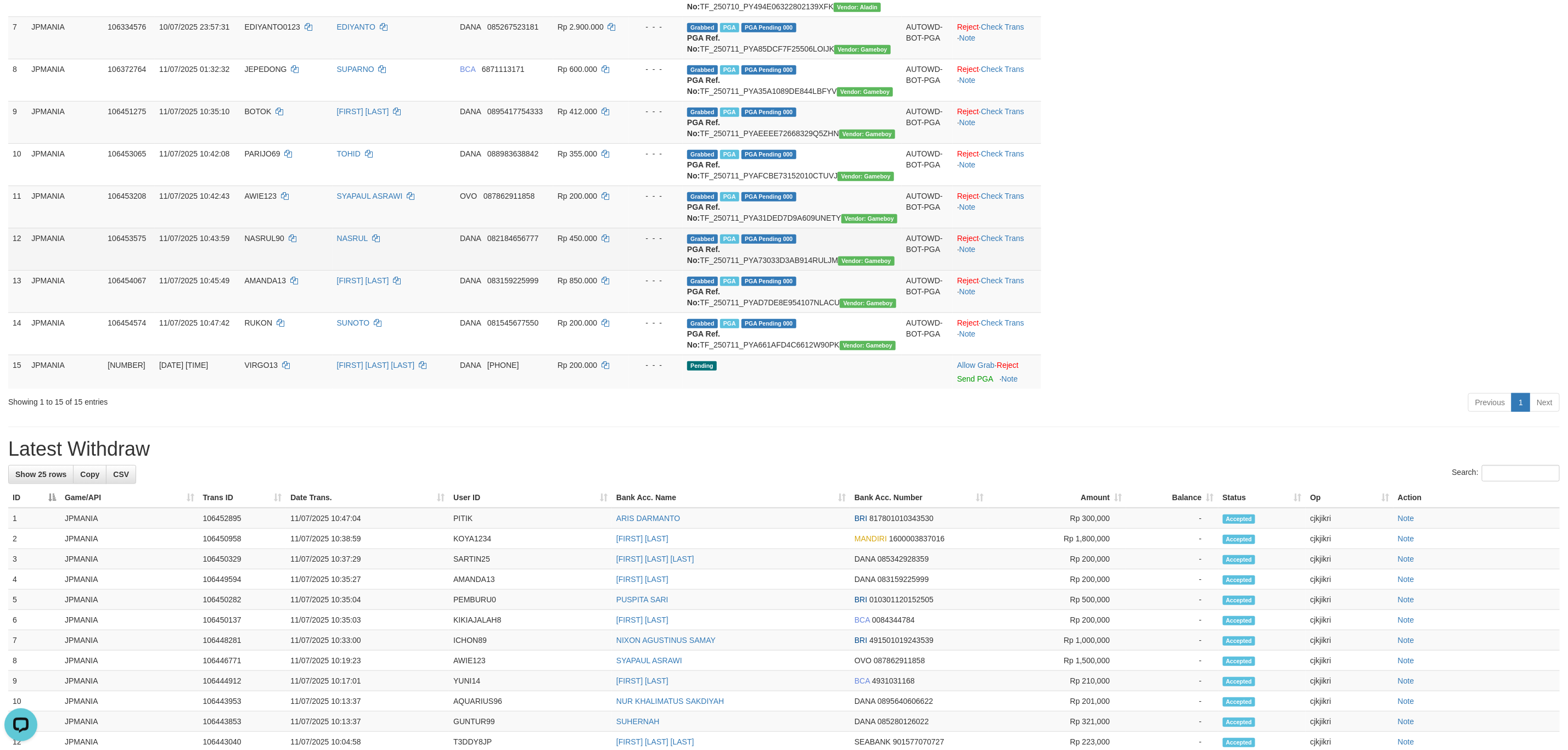 click on "Grabbed   PGA   PGA Pending 000 {"status":"000","data":{"unique_id":"1964-106453575-20250711","reference_no":"TF_250711_PYA73033D3AB914RULJM","amount":"450000.00","fee":"0.00","merchant_surcharge_rate":"0.00","charge_to":"MERC","payout_amount":"450000.00","disbursement_status":0,"disbursement_description":"ON PROCESS","created_at":"2025-07-11 10:48:14","executed_at":"2025-07-11 10:48:14","bank":{"code":"dana","name":"DANA","account_number":"[PHONE]","account_name":"[FIRST]"},"note":"cjkjikri","merchant_balance":{"balance_effective":307752607,"balance_pending":77181333,"balance_disbursement":2390000,"balance_collection":346251770}}} PGA Ref. No:  TF_250711_PYA73033D3AB914RULJM  Vendor: Gameboy" at bounding box center (792, 249) 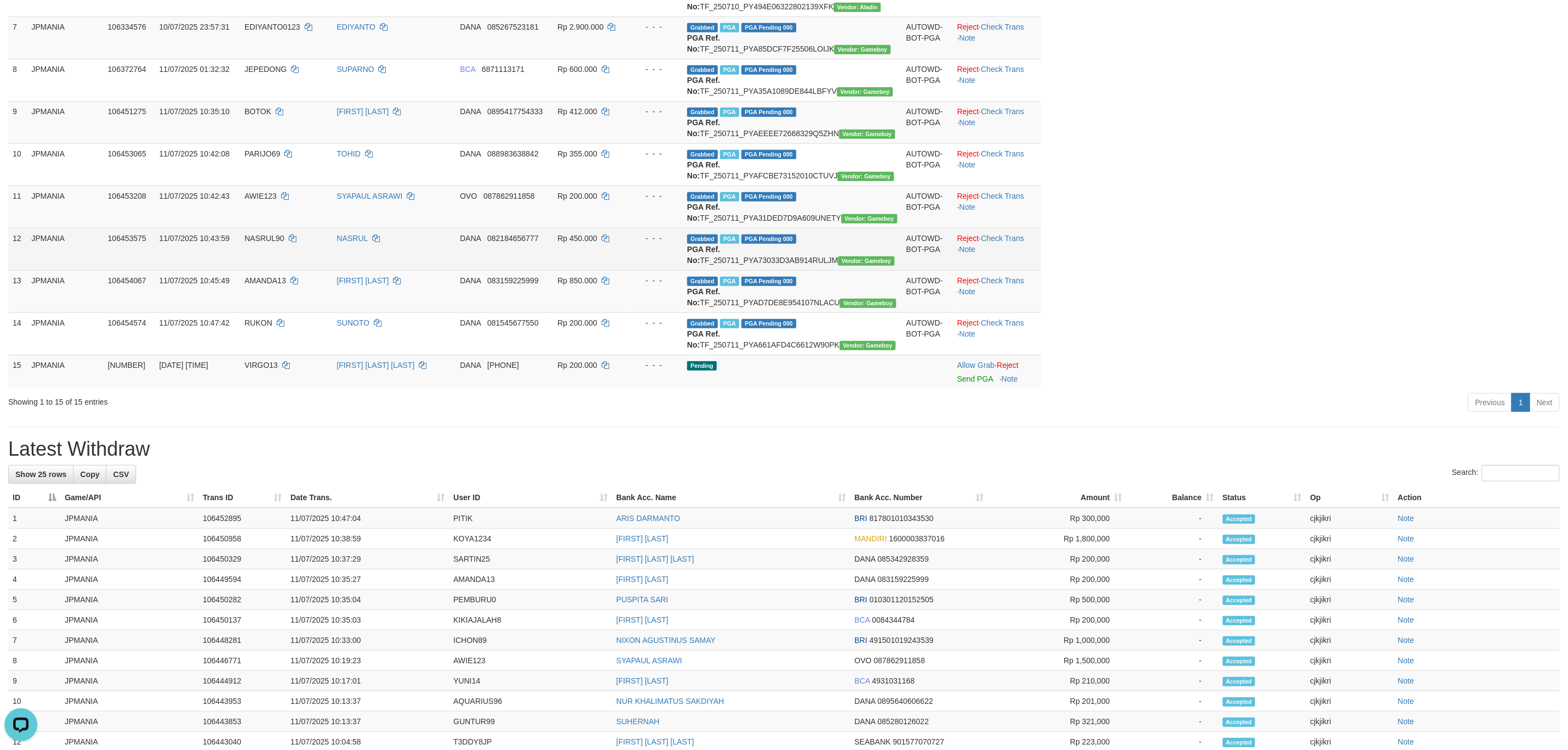 click on "NASRUL90" at bounding box center [265, 238] 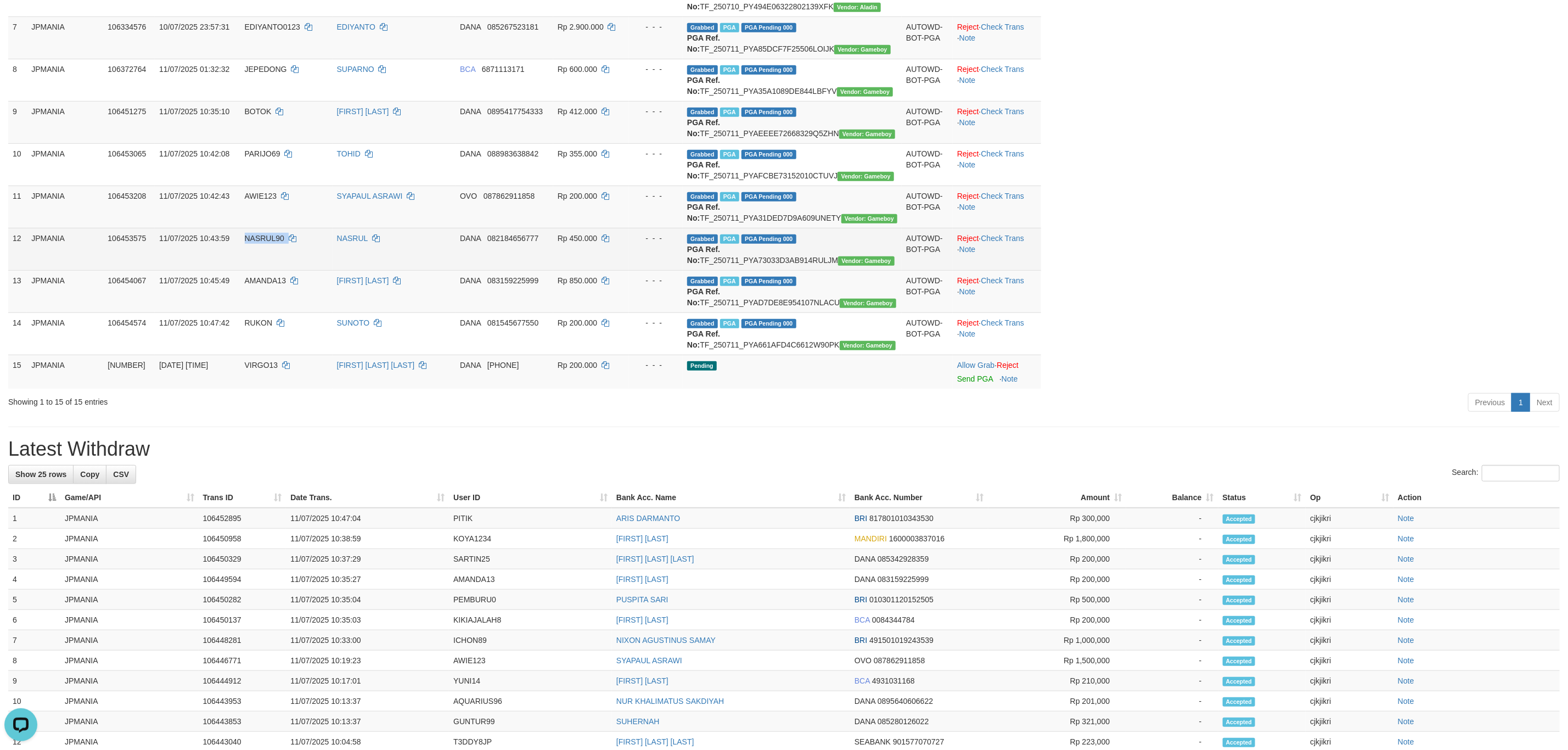 click on "NASRUL90" at bounding box center [265, 238] 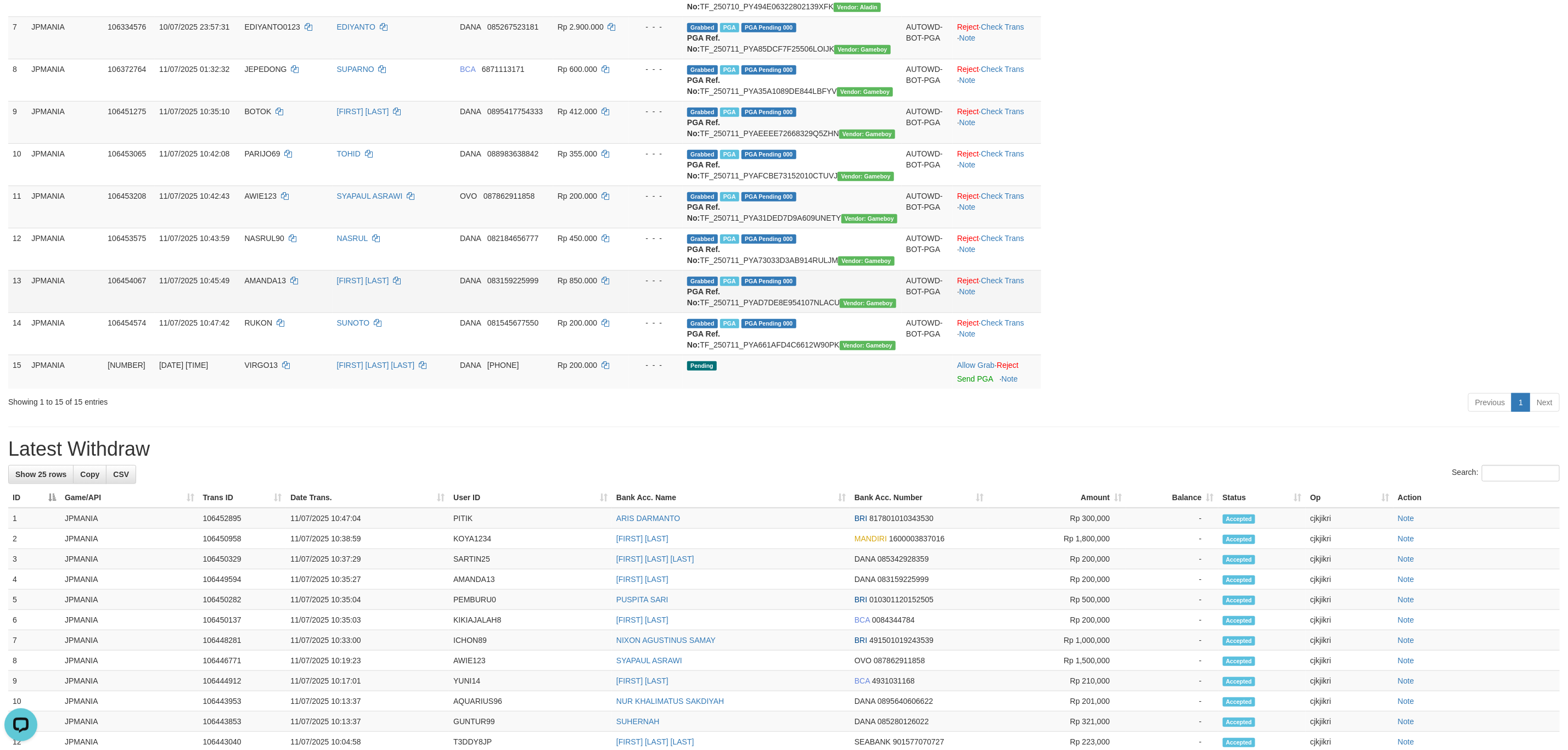 click on "Grabbed   PGA   PGA Pending 000 {"status":"000","data":{"unique_id":"1964-106454067-20250711","reference_no":"TF_250711_PYAD7DE8E954107NLACU","amount":"850000.00","fee":"0.00","merchant_surcharge_rate":"0.00","charge_to":"MERC","payout_amount":"850000.00","disbursement_status":0,"disbursement_description":"ON PROCESS","created_at":"2025-07-11 10:51:07","executed_at":"2025-07-11 10:51:07","bank":{"code":"dana","name":"DANA","account_number":"[PHONE]","account_name":"[FIRST] [LAST]"},"note":"cjkjikri","merchant_balance":{"balance_effective":307752607,"balance_pending":77296784,"balance_disbursement":1540000,"balance_collection":346251770}}} PGA Ref. No:  TF_250711_PYAD7DE8E954107NLACU  Vendor: Gameboy" at bounding box center [792, 291] 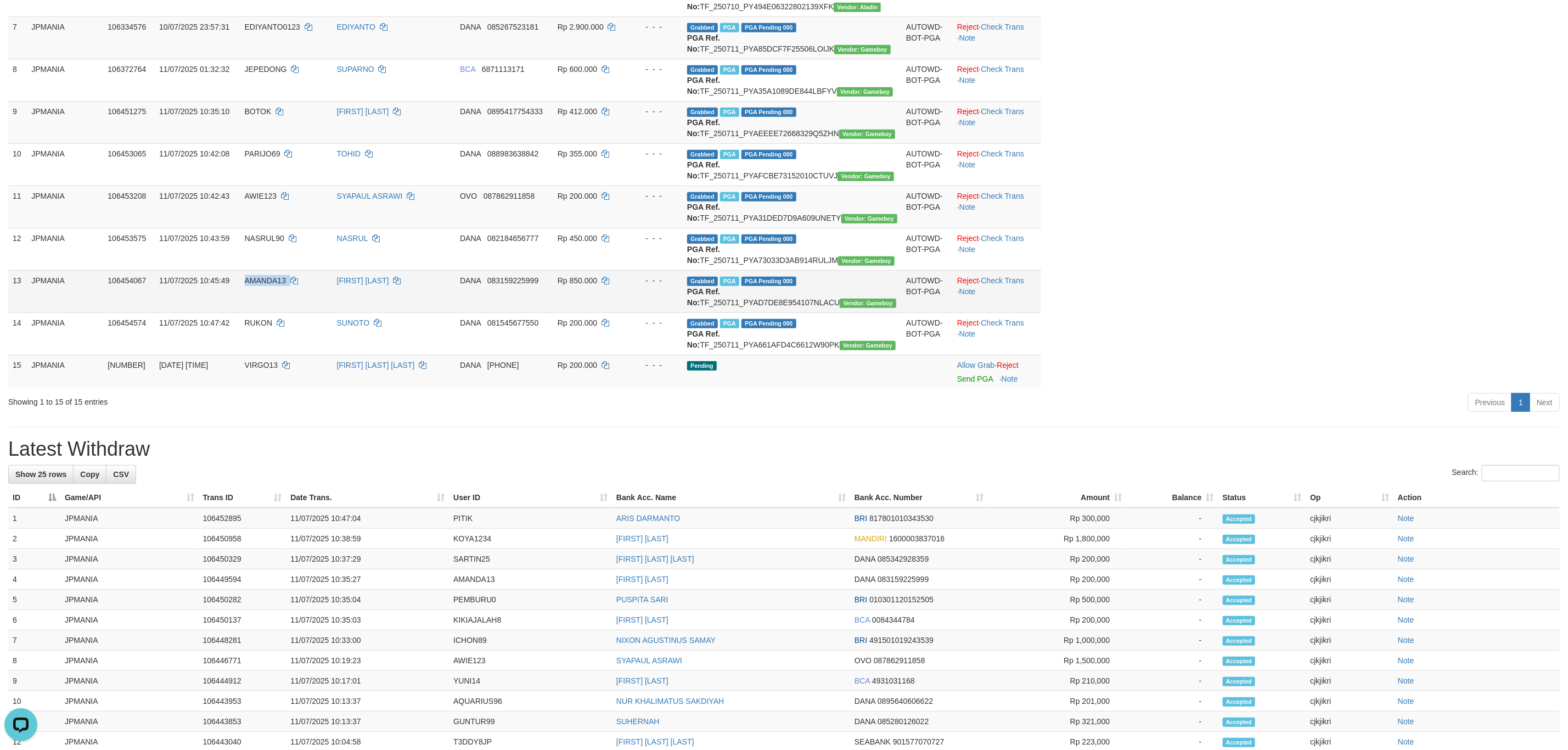 click on "AMANDA13" at bounding box center (286, 291) 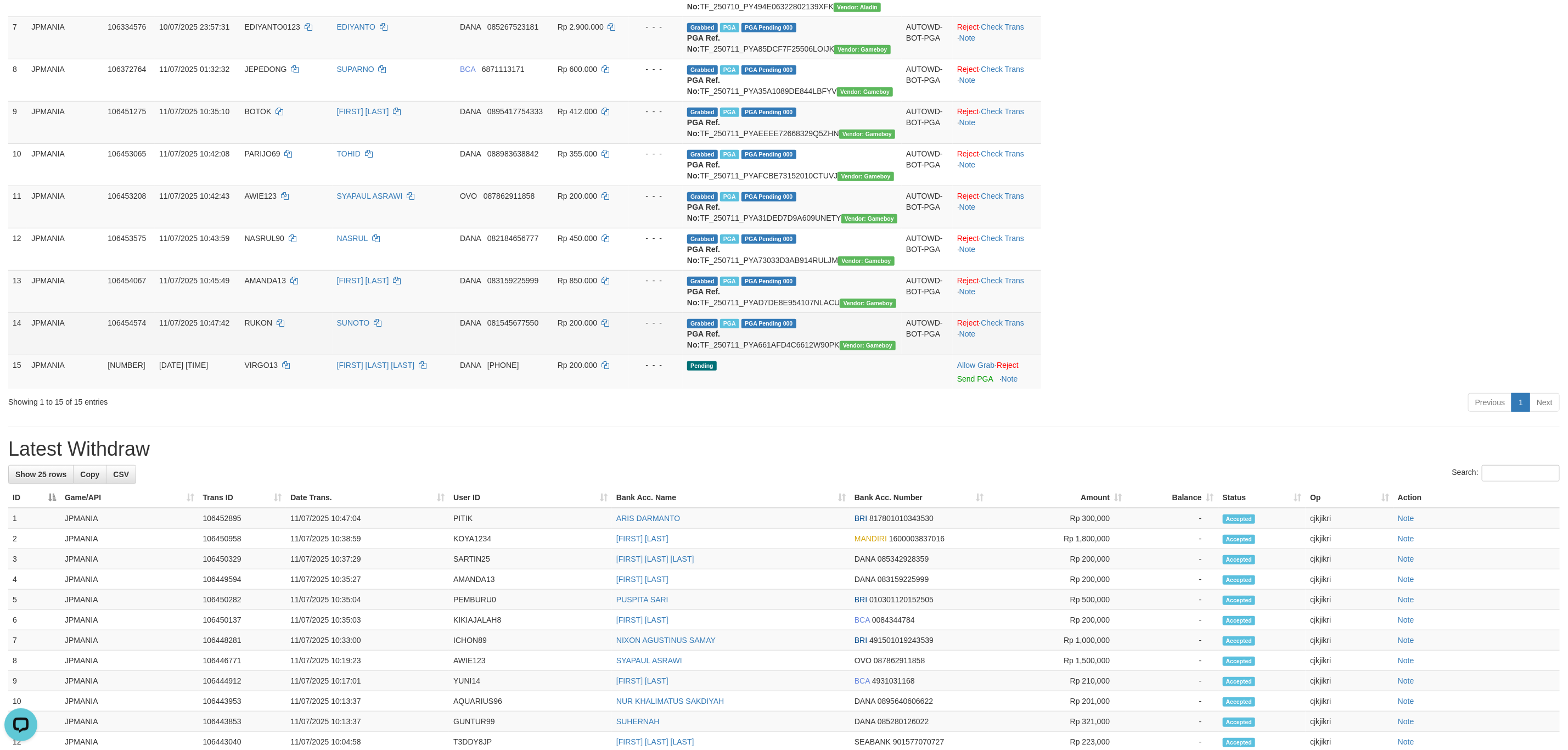 click on "Grabbed   PGA   PGA Pending 000 {"status":"000","data":{"unique_id":"1964-106454574-20250711","reference_no":"TF_250711_PYA661AFD4C6612W90PK","amount":"200000.00","fee":"0.00","merchant_surcharge_rate":"0.00","charge_to":"MERC","payout_amount":"200000.00","disbursement_status":0,"disbursement_description":"ON PROCESS","created_at":"2025-07-11 10:51:12","executed_at":"2025-07-11 10:51:12","bank":{"code":"dana","name":"DANA","account_number":"[PHONE]","account_name":"[FIRST] [LAST]"},"note":"cjkjikri","merchant_balance":{"balance_effective":307752607,"balance_pending":77296784,"balance_disbursement":1340000,"balance_collection":346251770}}} PGA Ref. No:  TF_250711_PYA661AFD4C6612W90PK  Vendor: Gameboy" at bounding box center [792, 333] 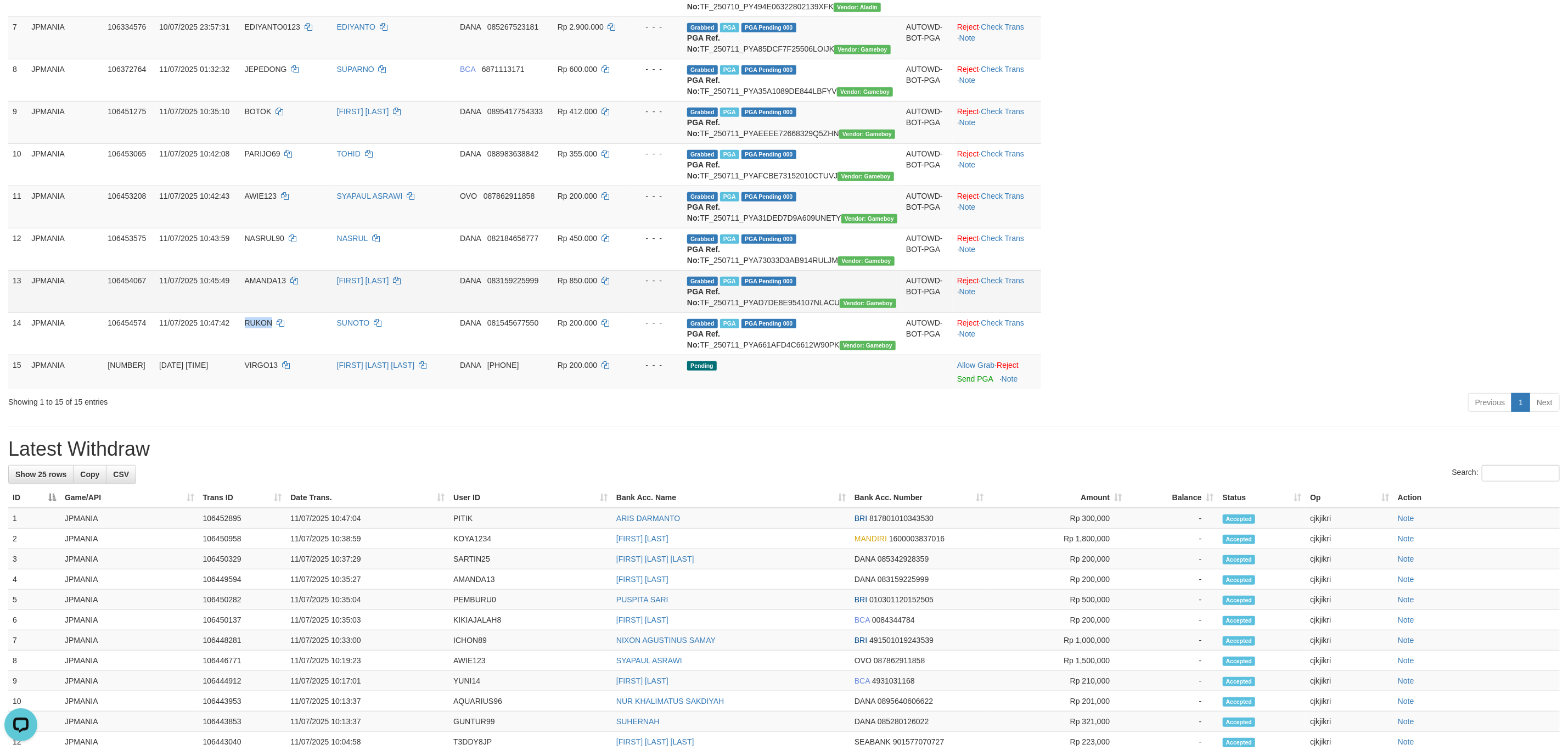 drag, startPoint x: 264, startPoint y: 460, endPoint x: 355, endPoint y: 441, distance: 92.96236 